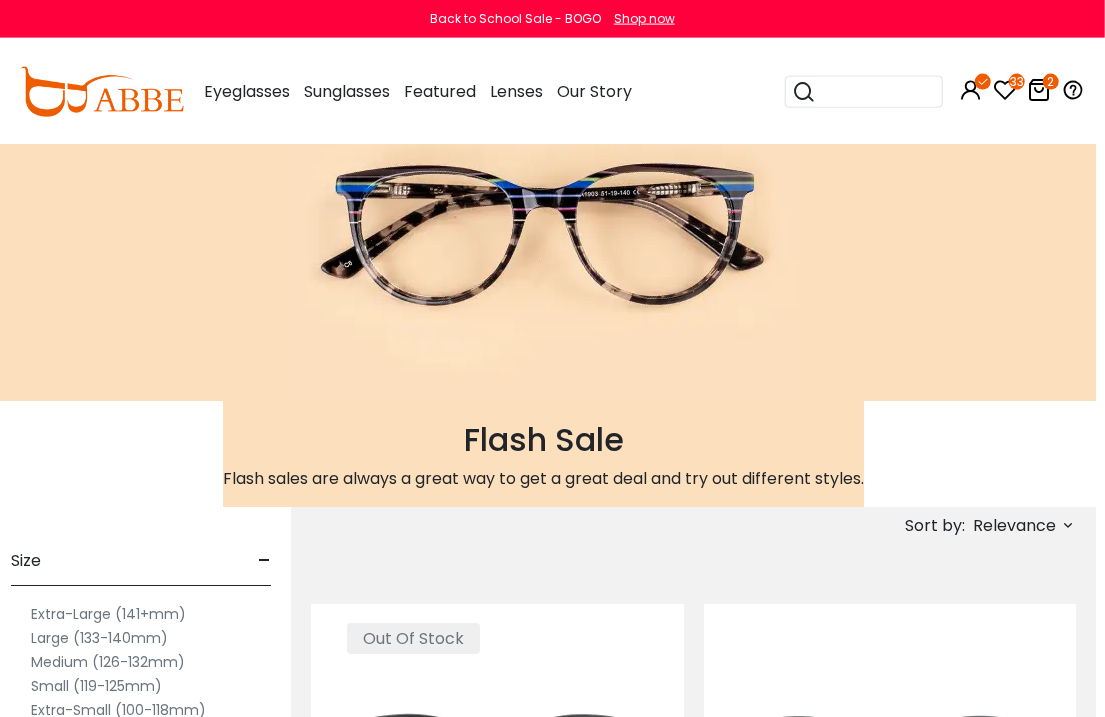 scroll, scrollTop: 0, scrollLeft: 0, axis: both 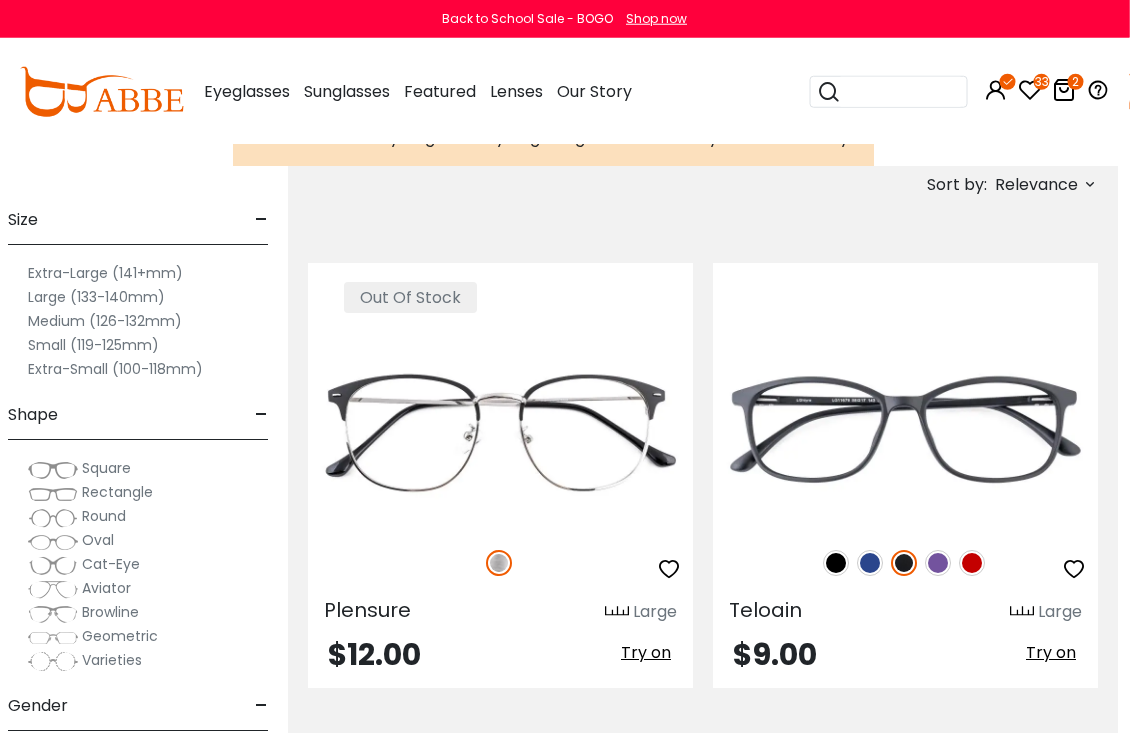 click on "Small (119-125mm)" at bounding box center [94, 345] 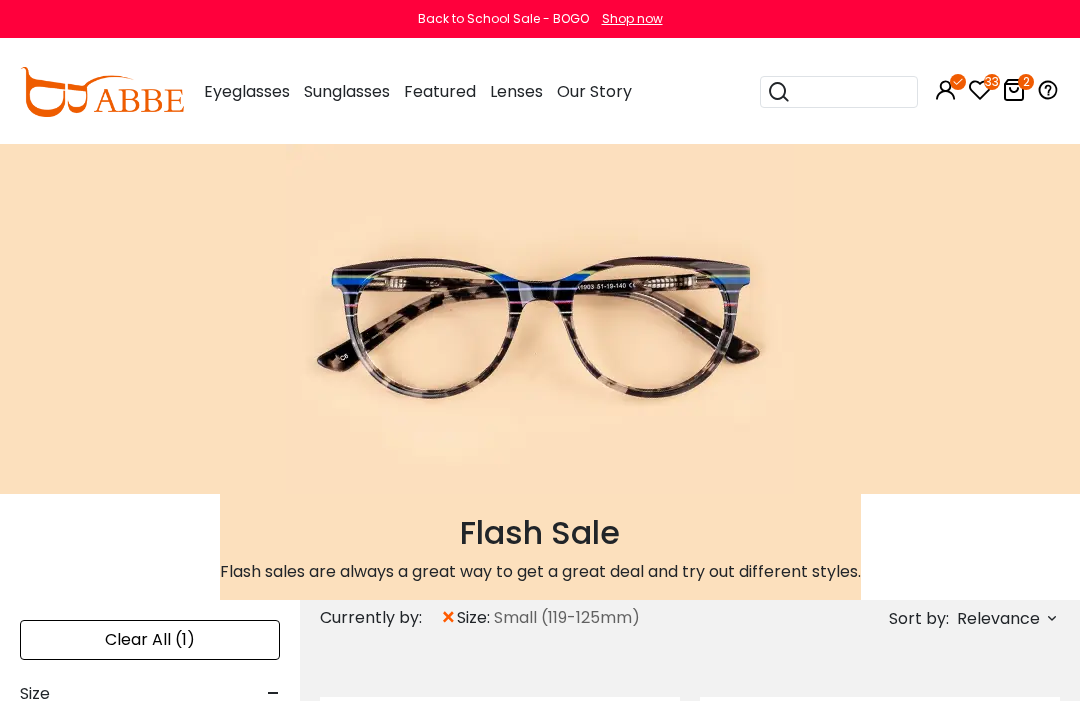 scroll, scrollTop: 0, scrollLeft: 0, axis: both 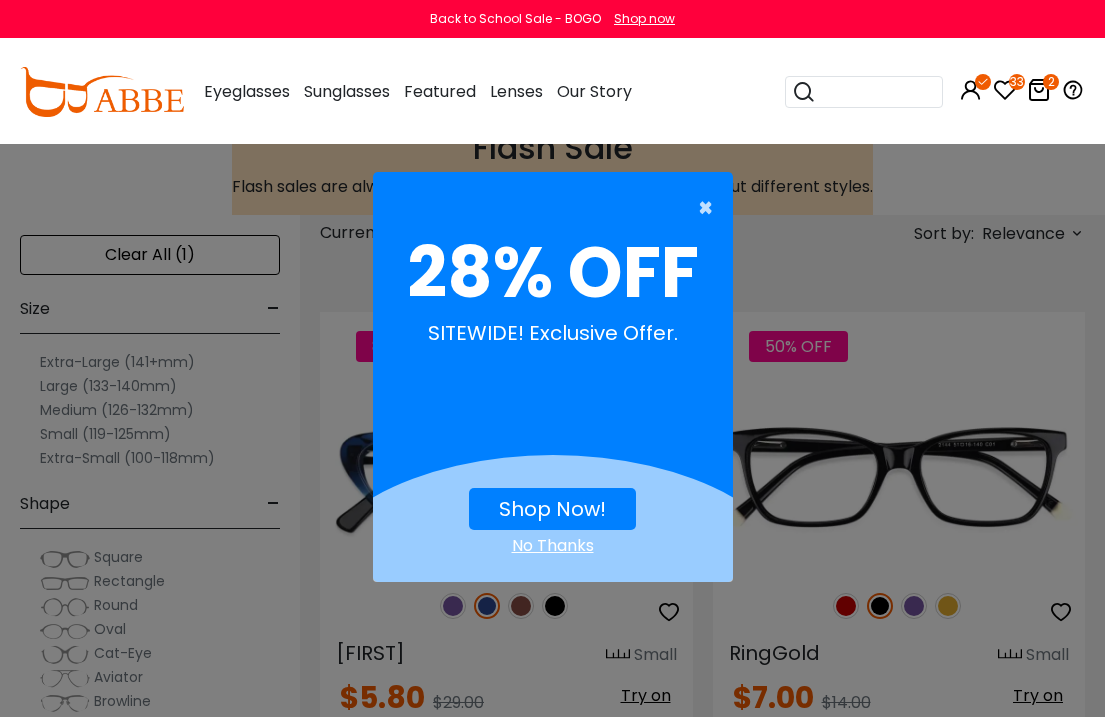 click on "×" at bounding box center (710, 208) 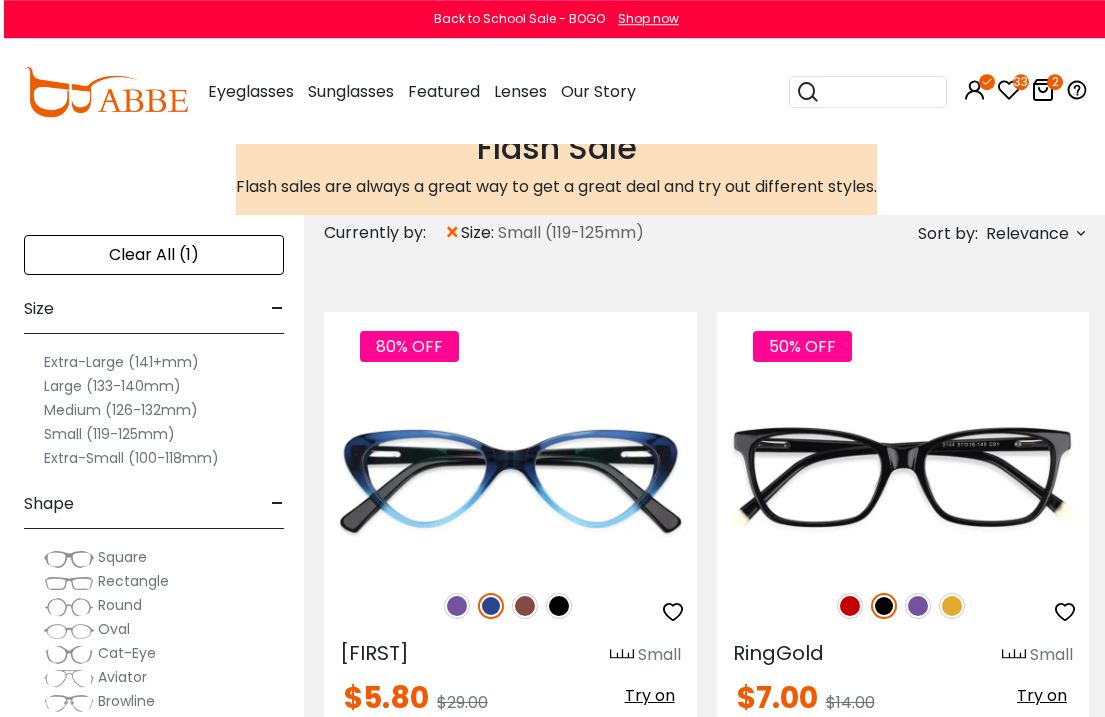 scroll, scrollTop: 385, scrollLeft: 0, axis: vertical 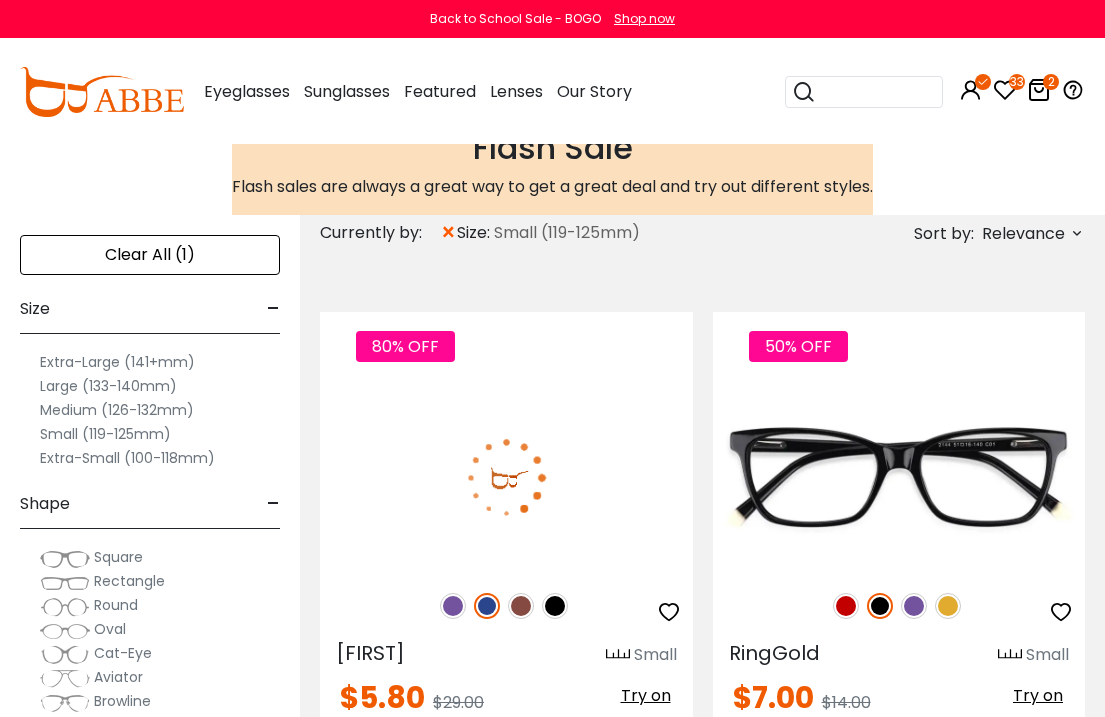 click at bounding box center [453, 606] 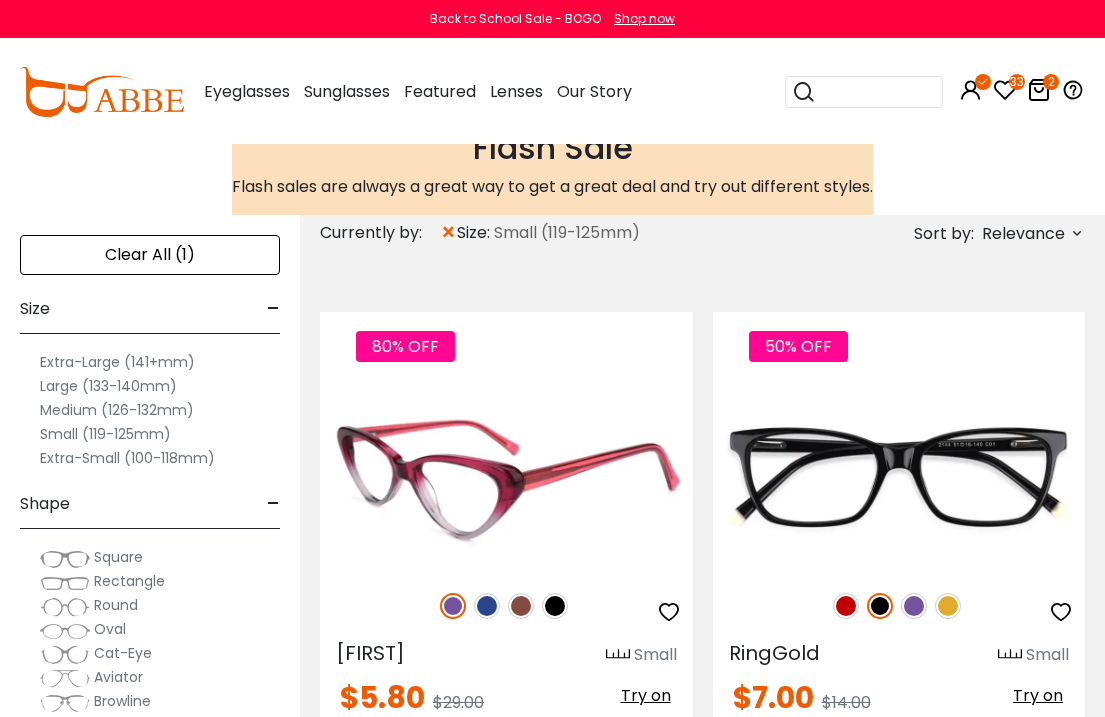 click at bounding box center [487, 606] 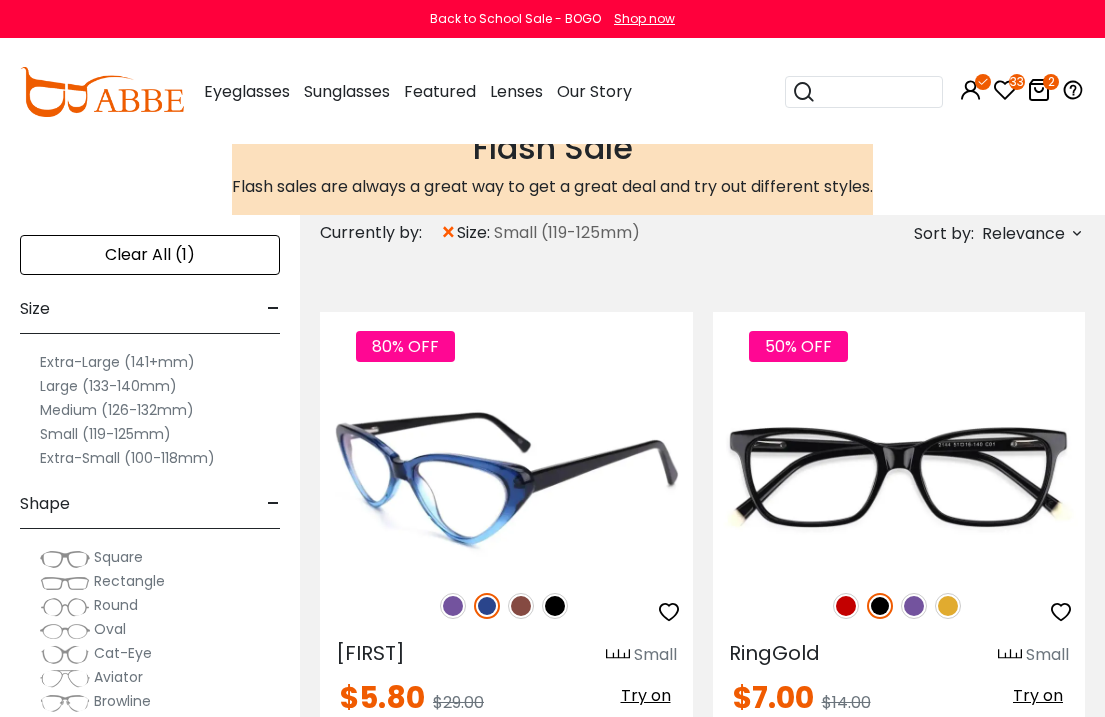 click at bounding box center (521, 606) 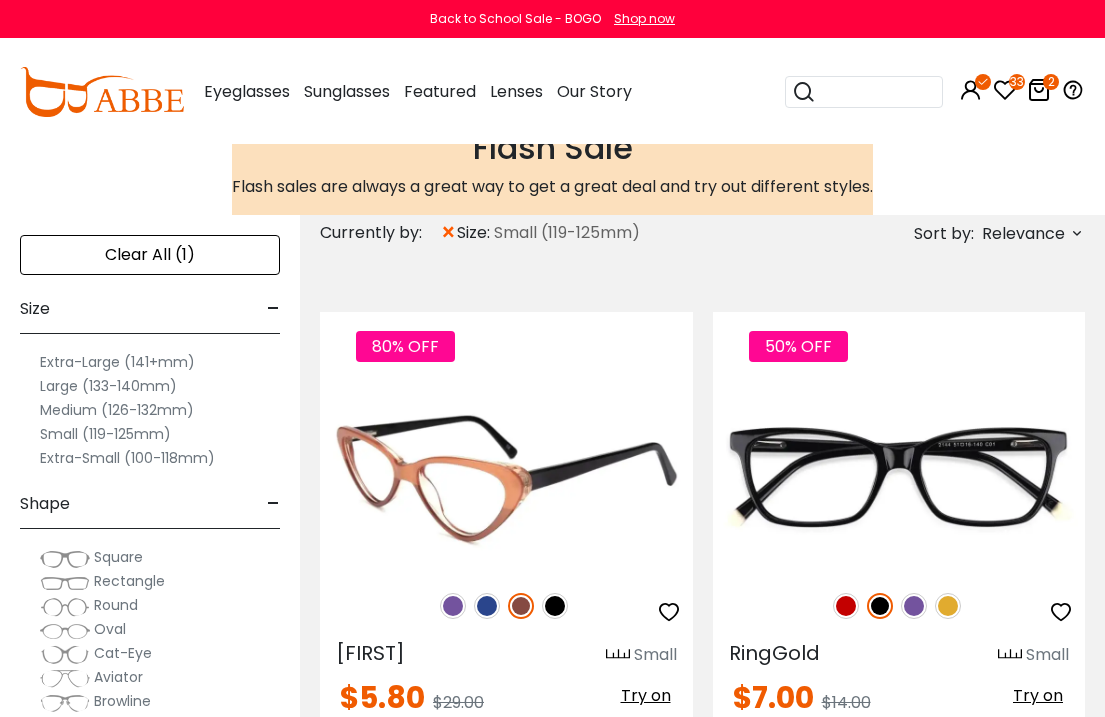 click at bounding box center (555, 606) 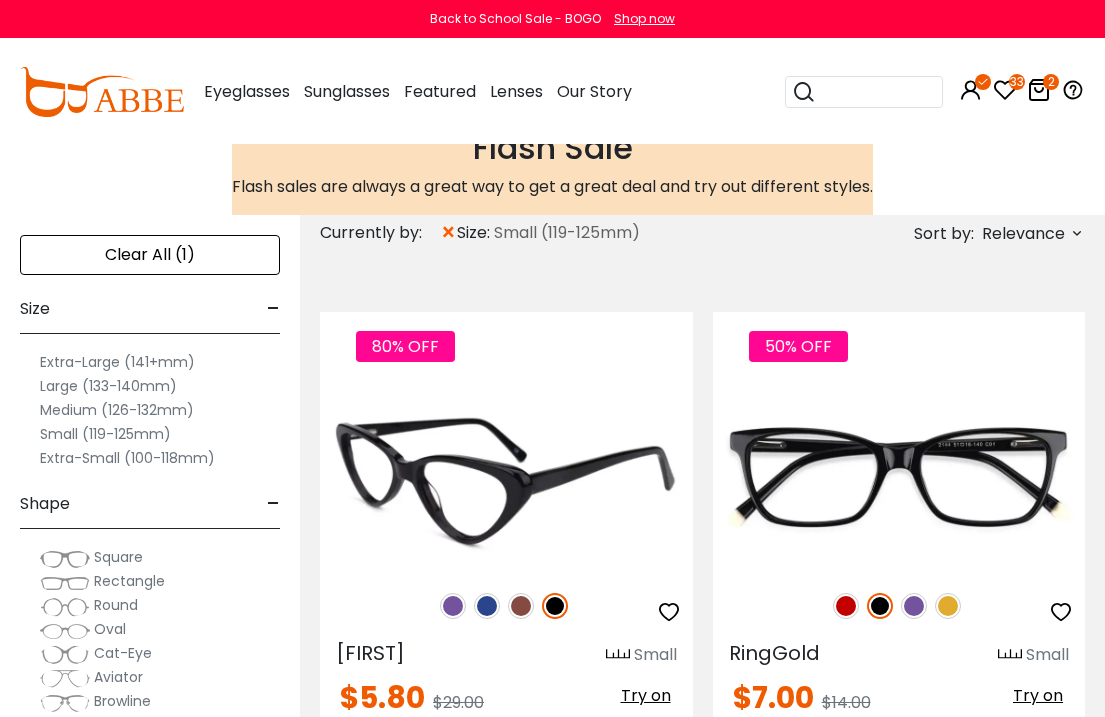 click at bounding box center (453, 606) 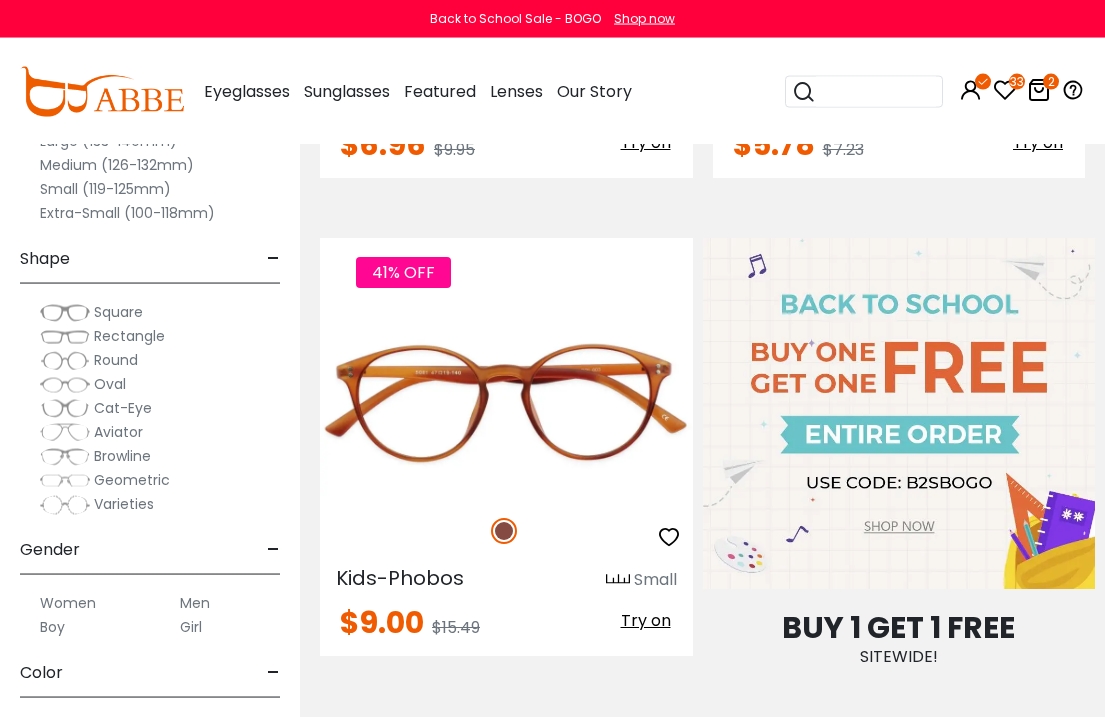 scroll, scrollTop: 1416, scrollLeft: 0, axis: vertical 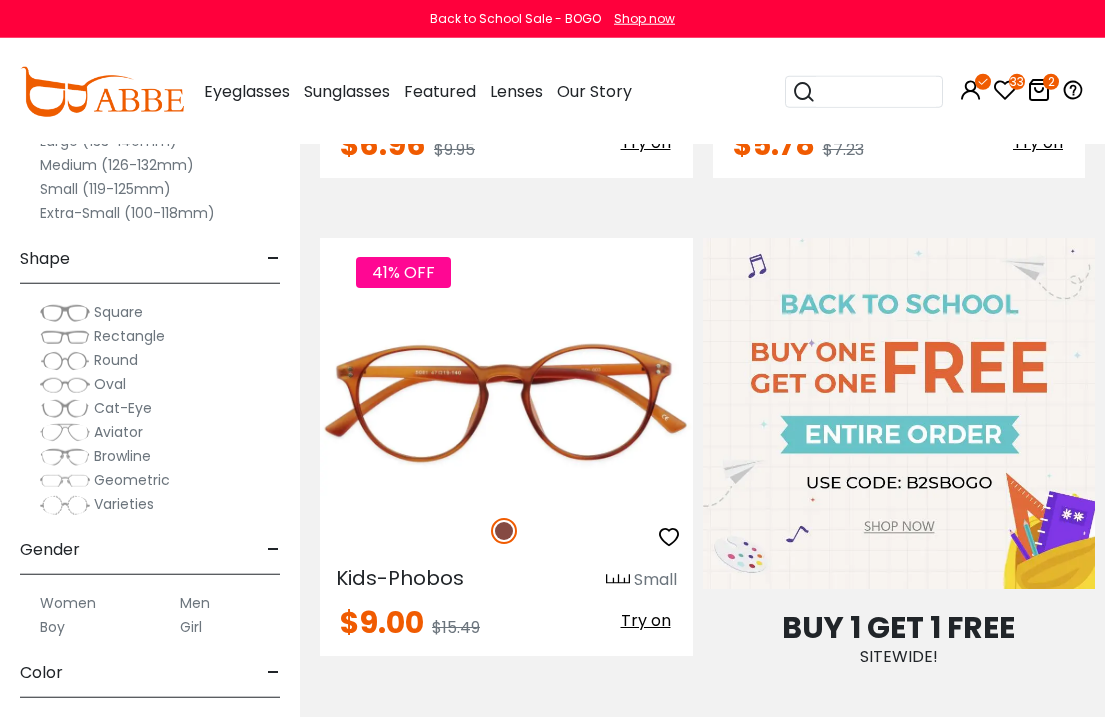 click at bounding box center [1039, 90] 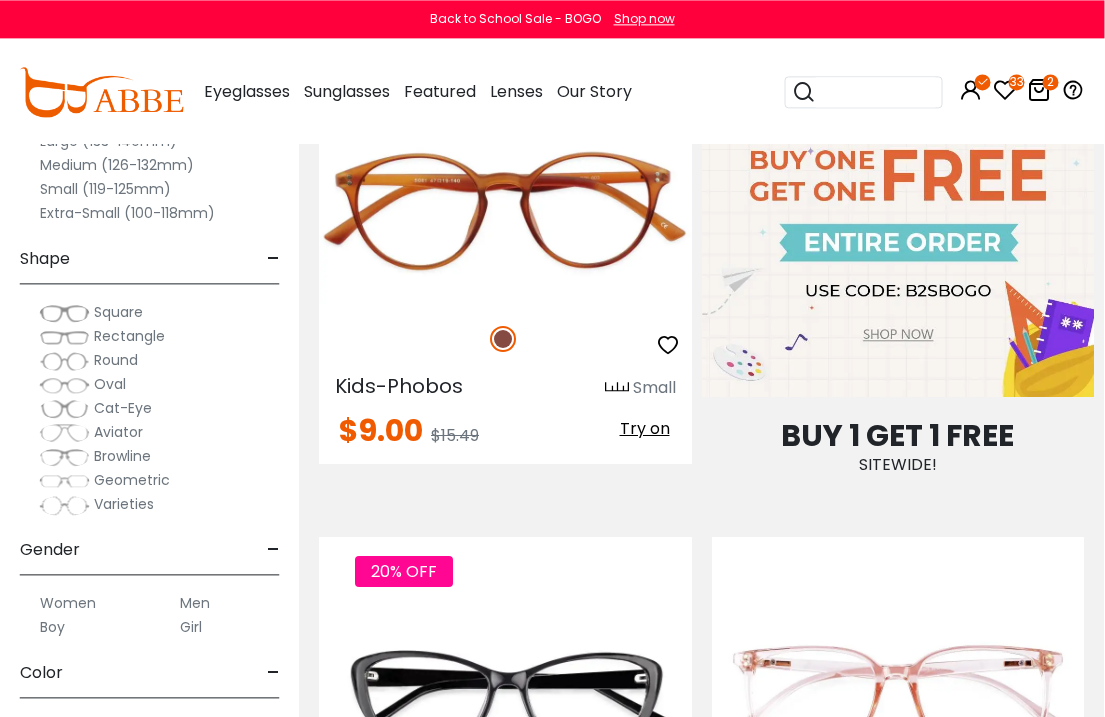 scroll, scrollTop: 1607, scrollLeft: 1, axis: both 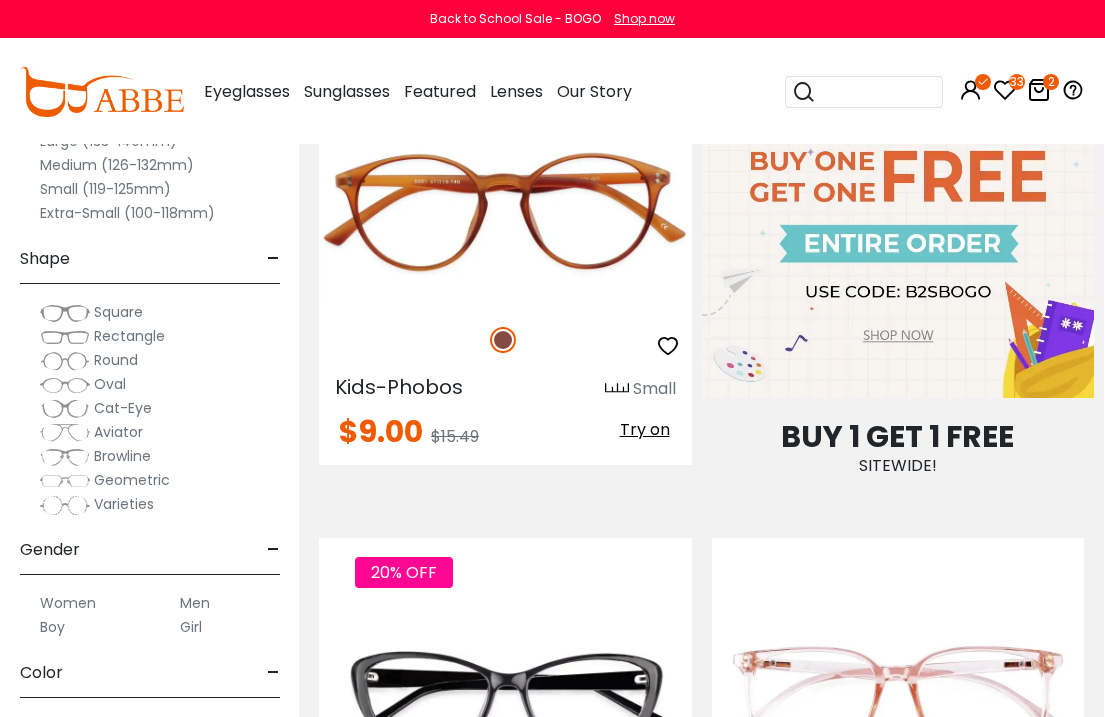 click at bounding box center [898, 222] 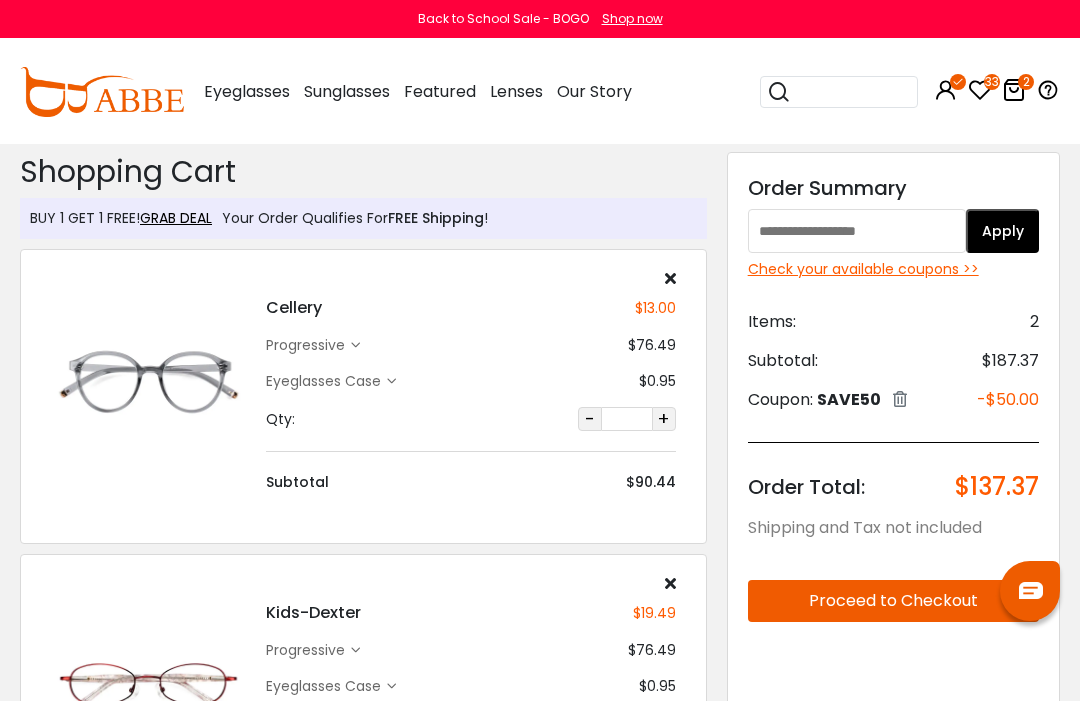 scroll, scrollTop: 0, scrollLeft: 0, axis: both 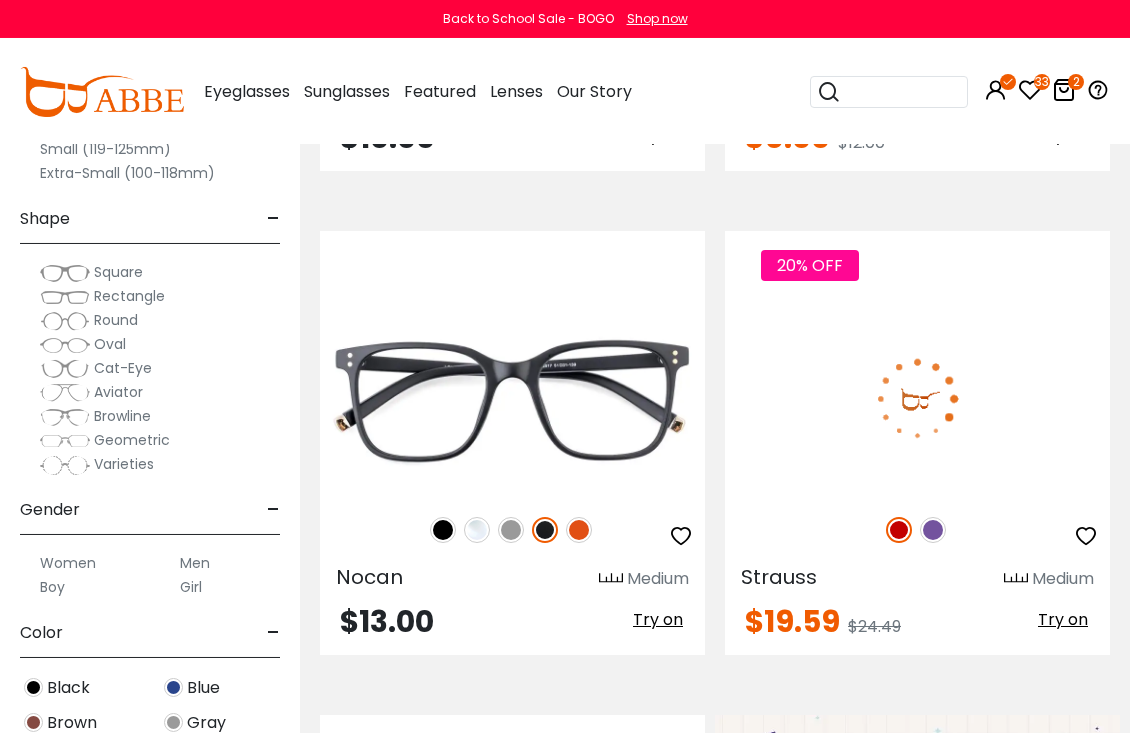 click at bounding box center [917, 399] 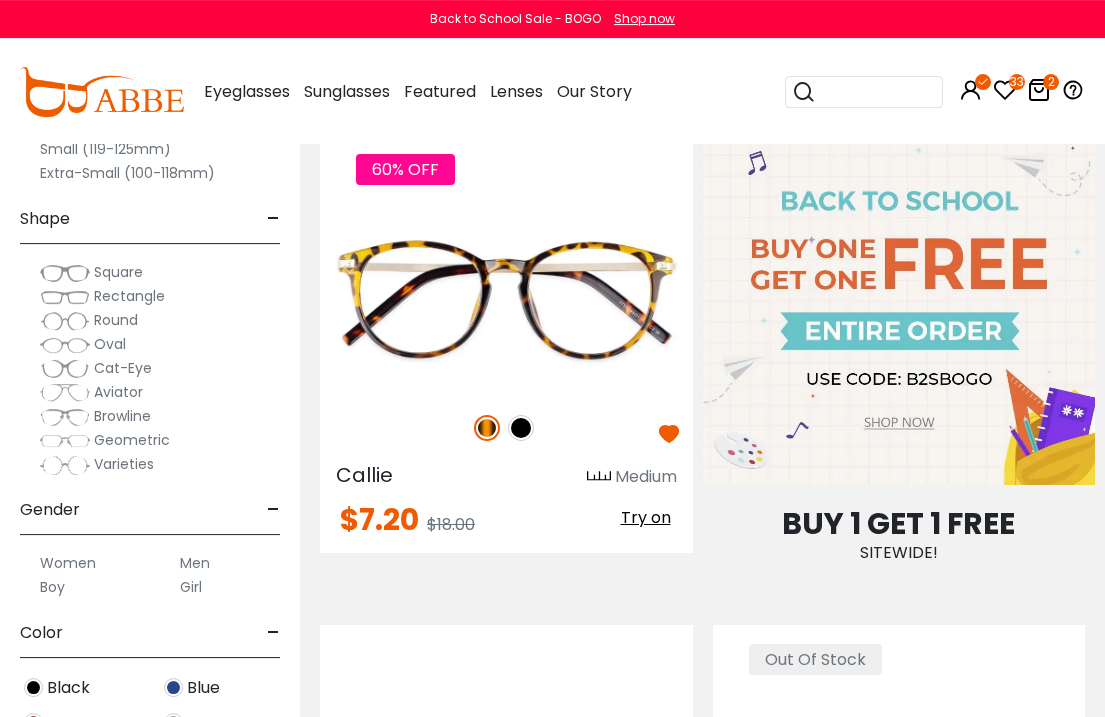 scroll, scrollTop: 1264, scrollLeft: 0, axis: vertical 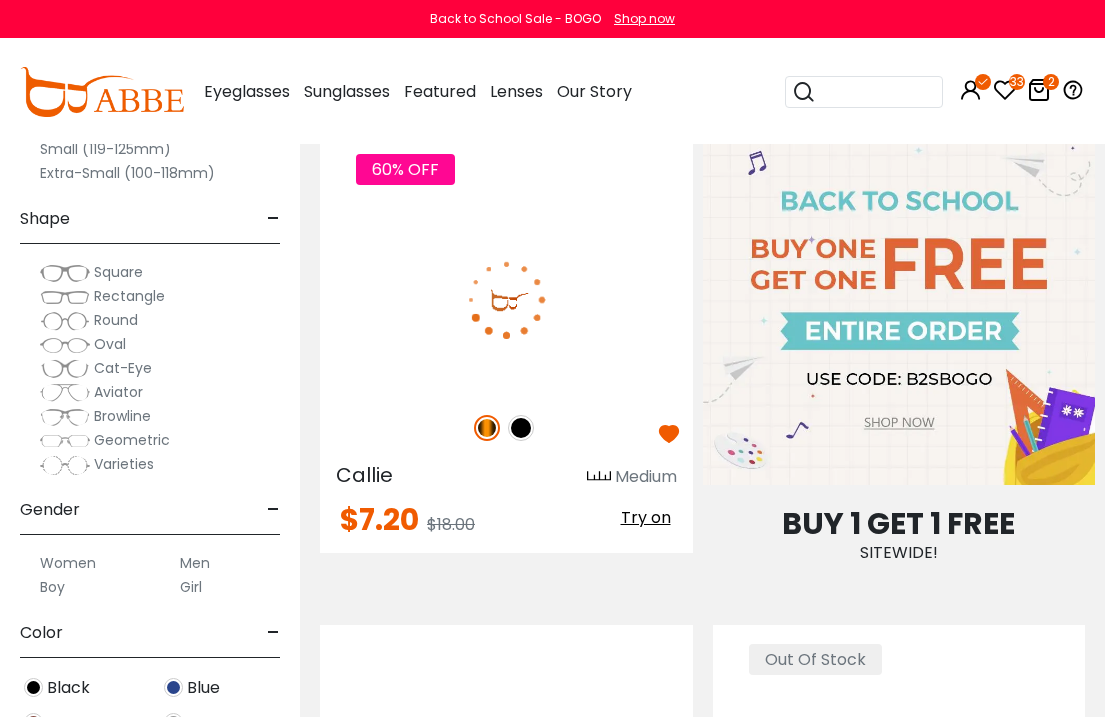 click at bounding box center [506, 300] 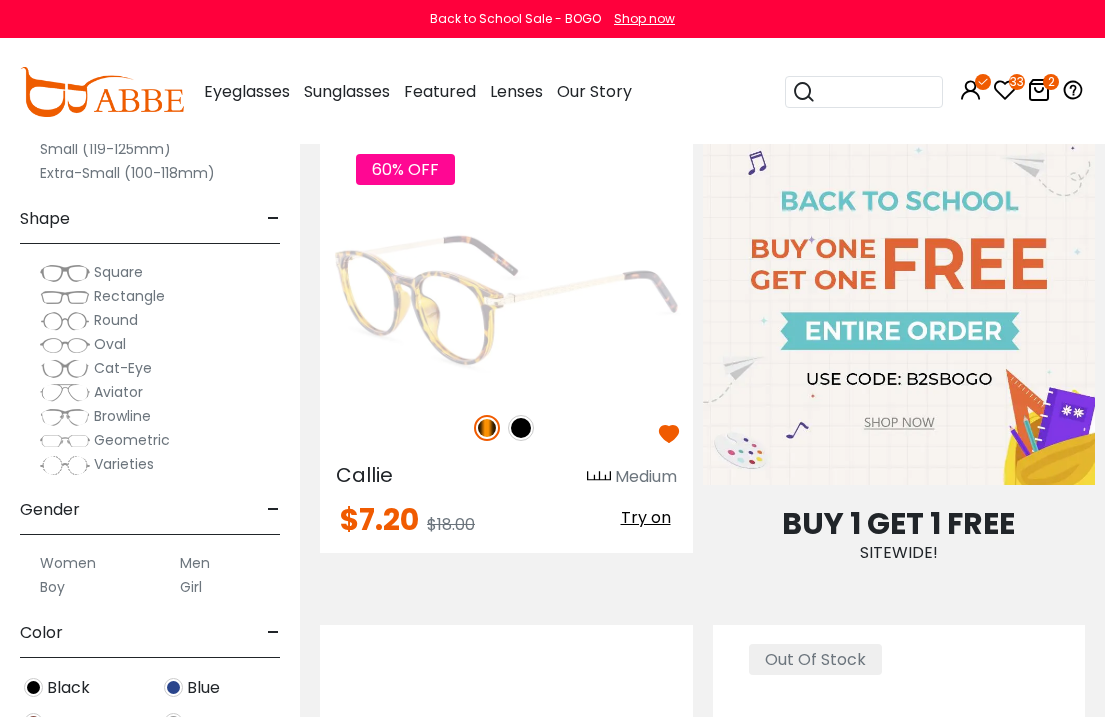 scroll, scrollTop: 3, scrollLeft: 0, axis: vertical 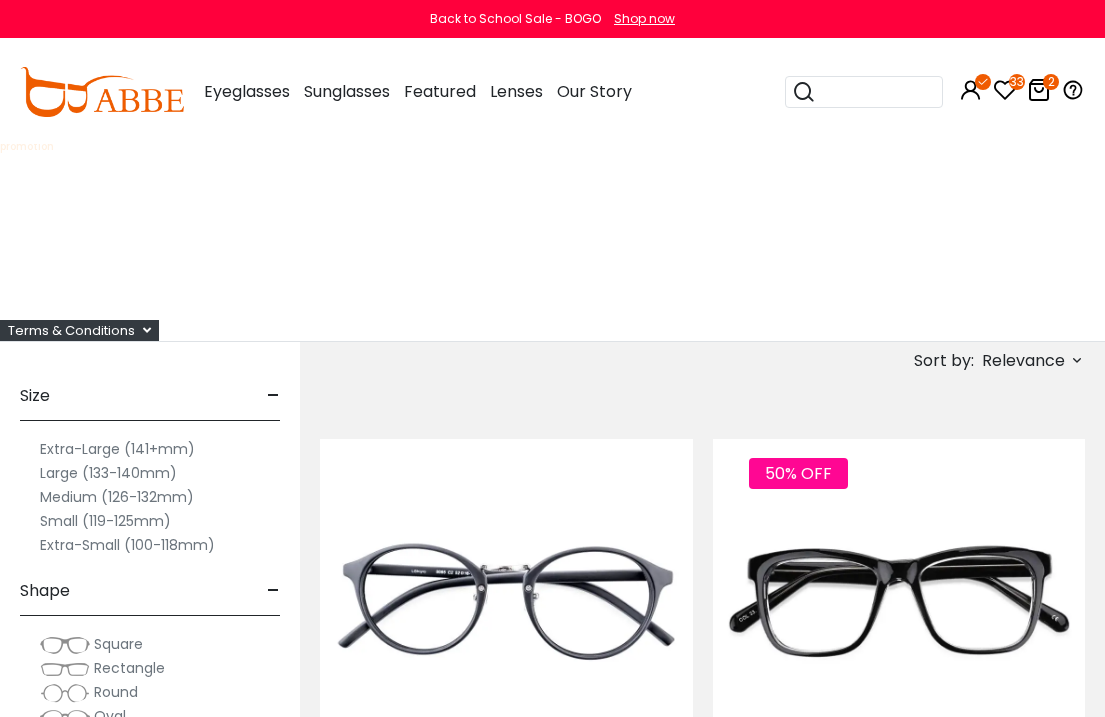 click on "Small (119-125mm)" at bounding box center (105, 521) 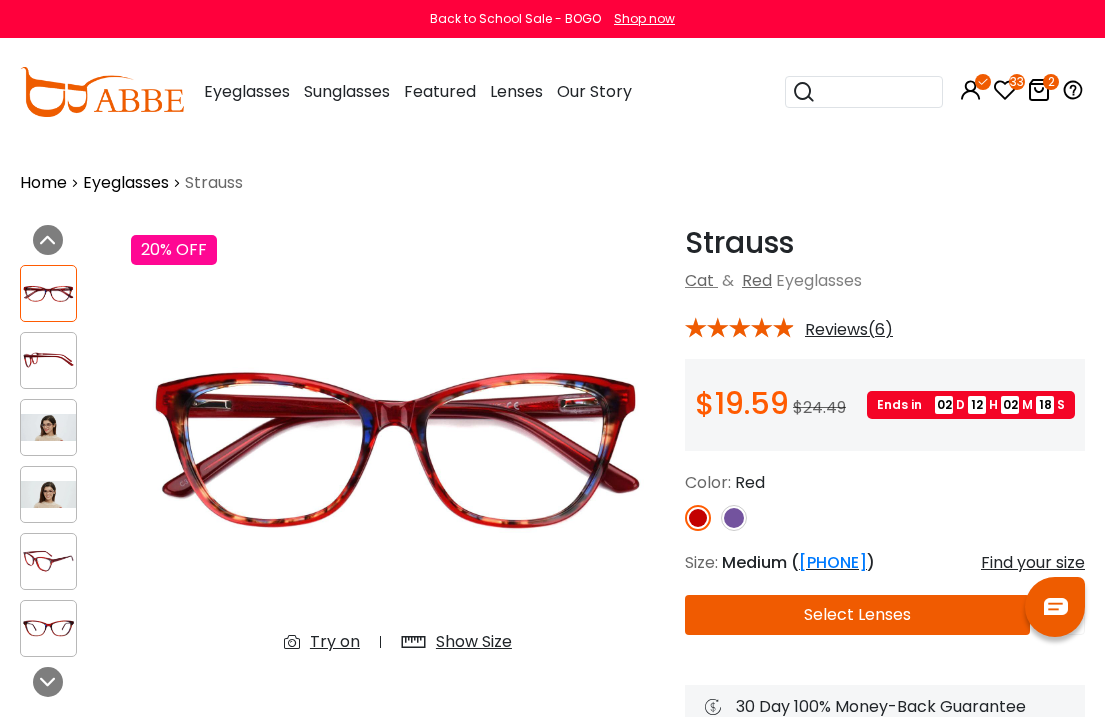 scroll, scrollTop: 0, scrollLeft: 0, axis: both 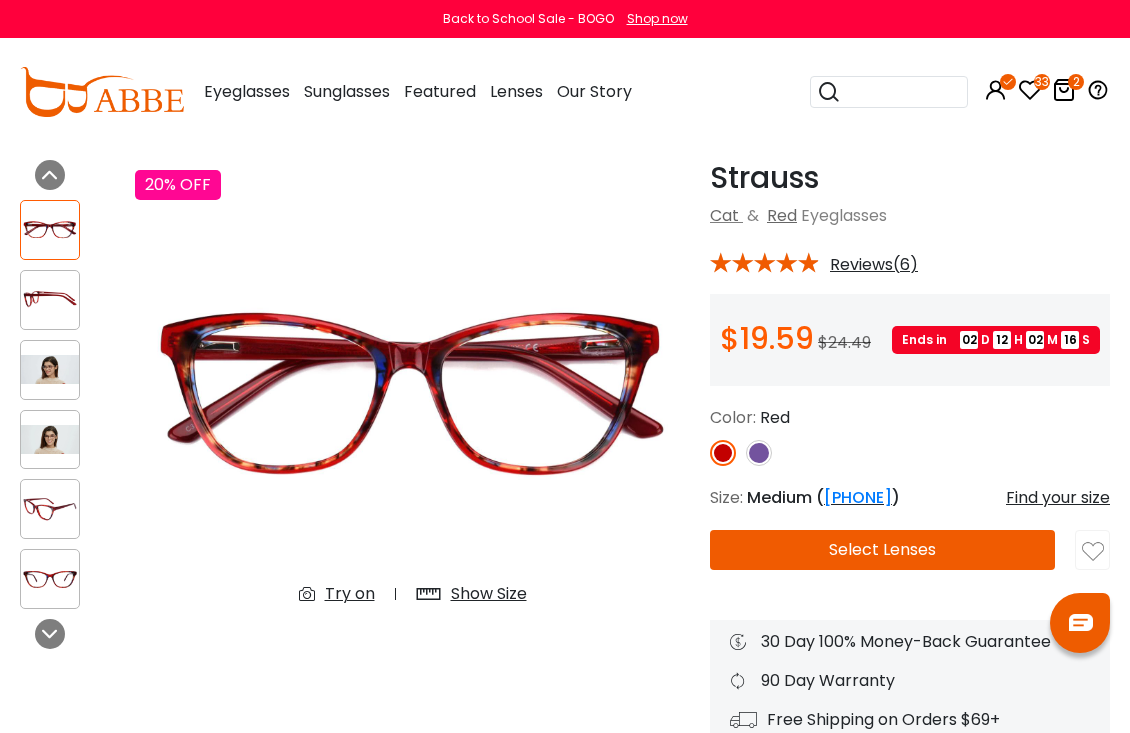 click on "Show Size" at bounding box center [489, 594] 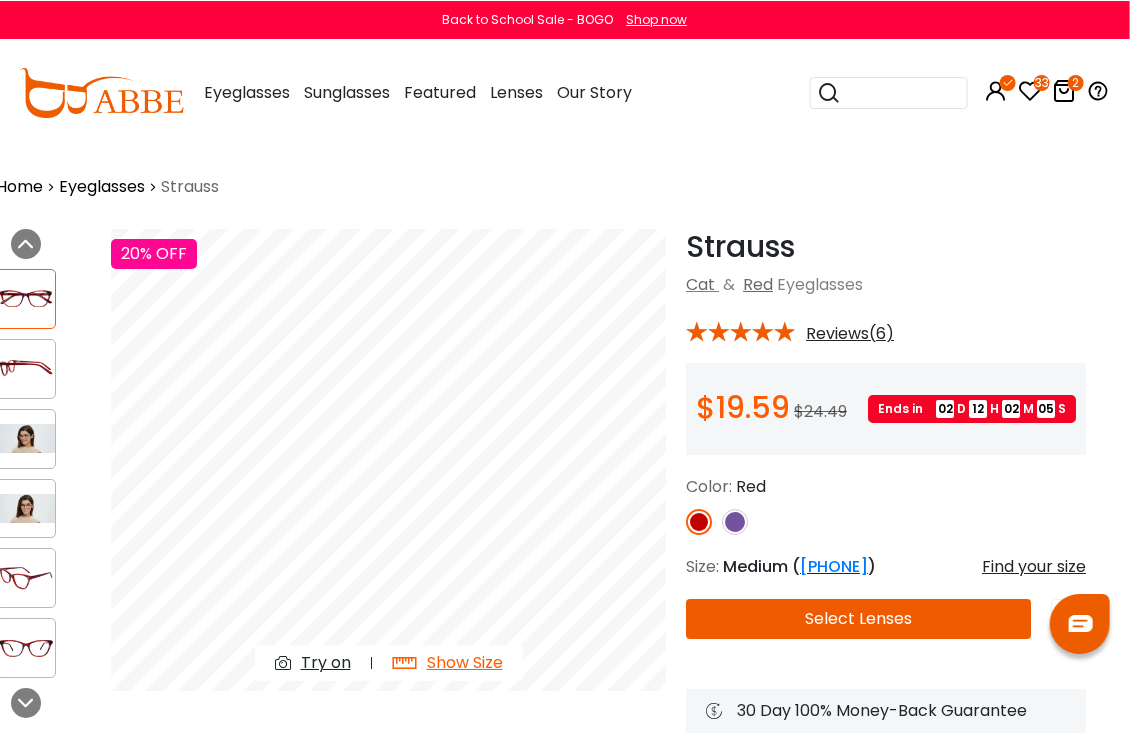 scroll, scrollTop: 0, scrollLeft: 25, axis: horizontal 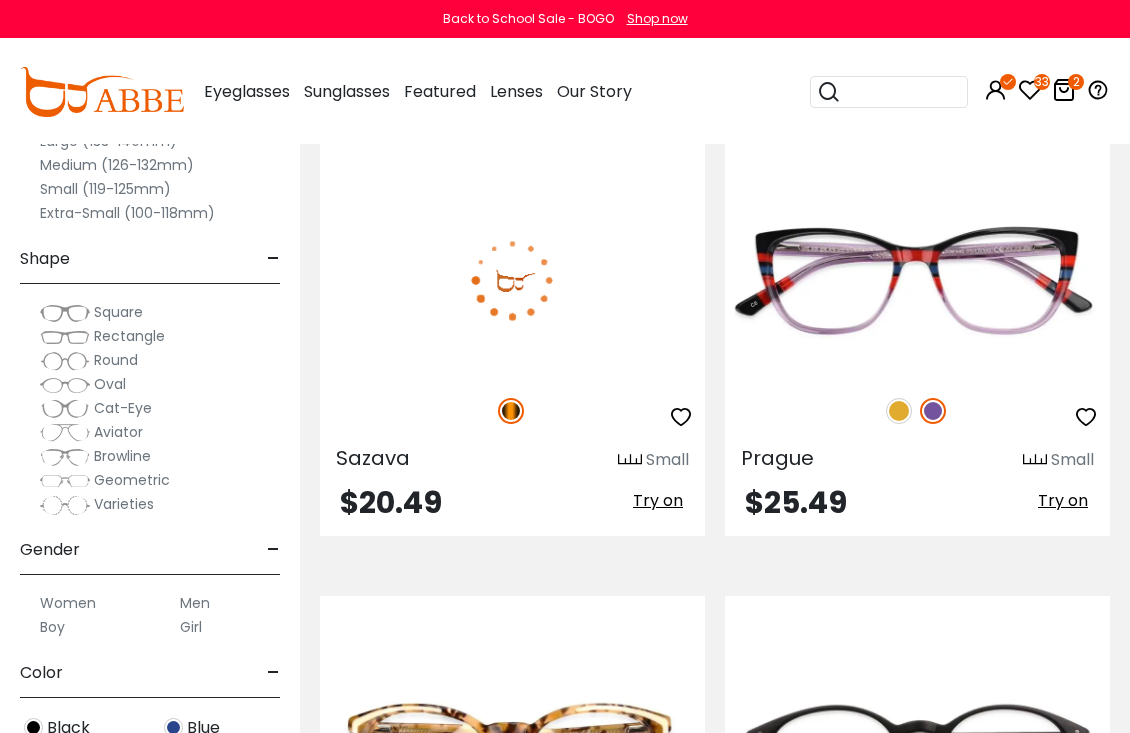 click at bounding box center (511, 411) 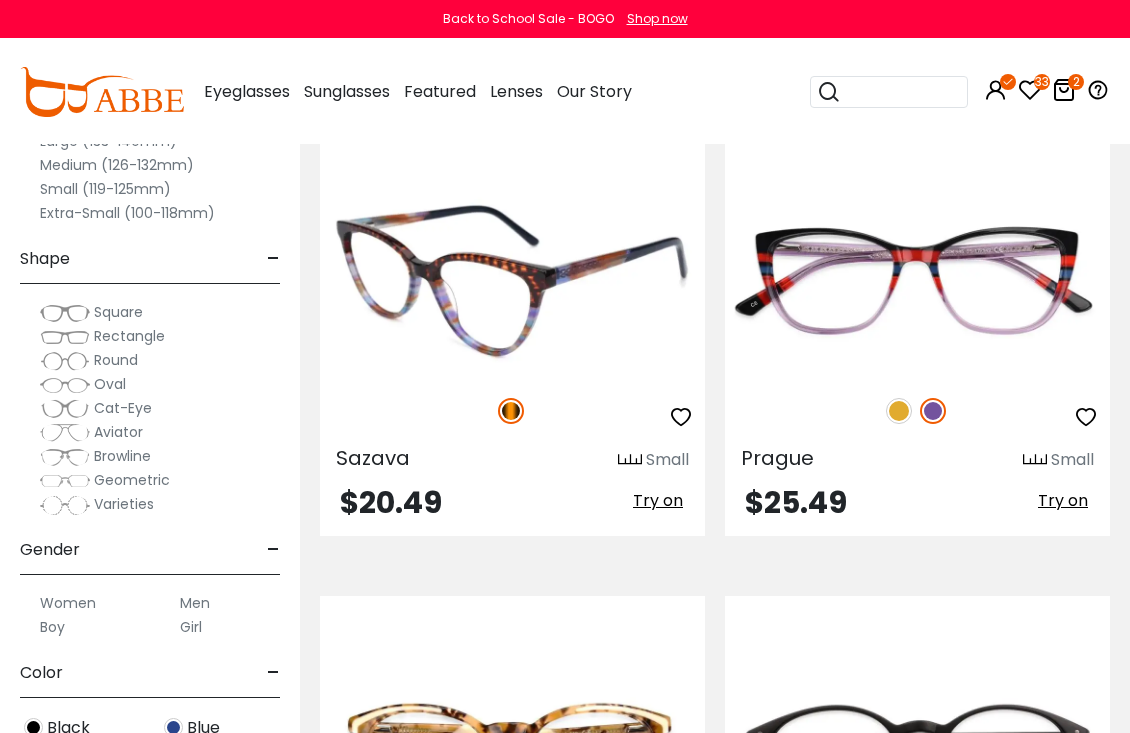 click on "Sazava" at bounding box center [373, 458] 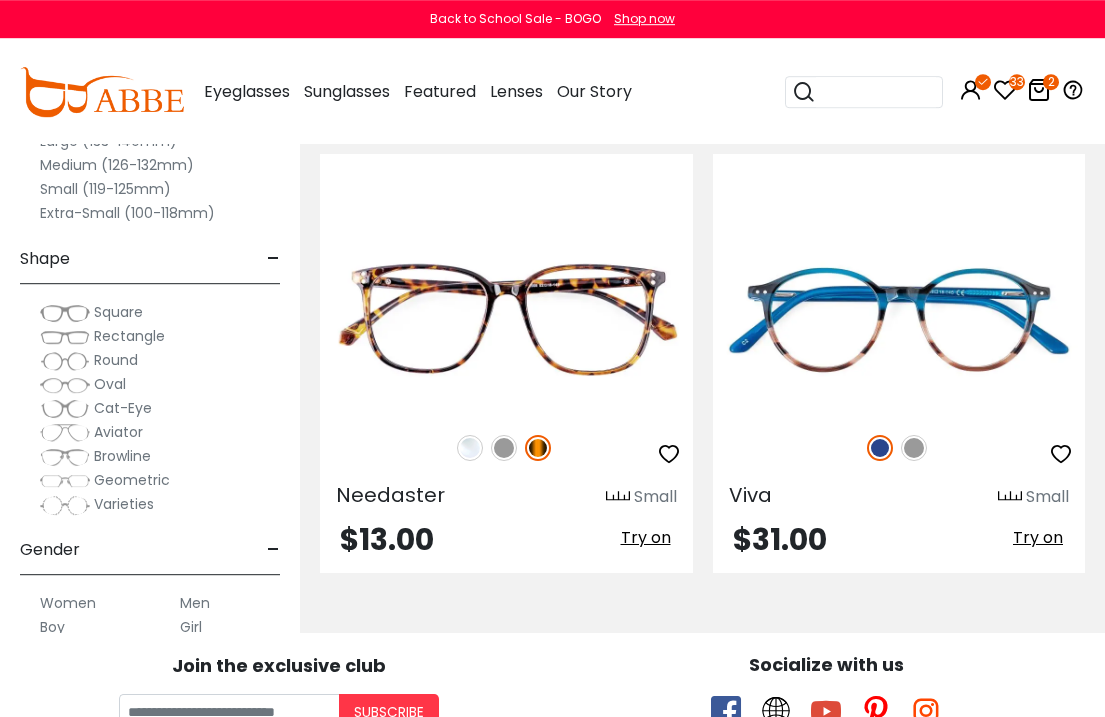 scroll, scrollTop: 9865, scrollLeft: 0, axis: vertical 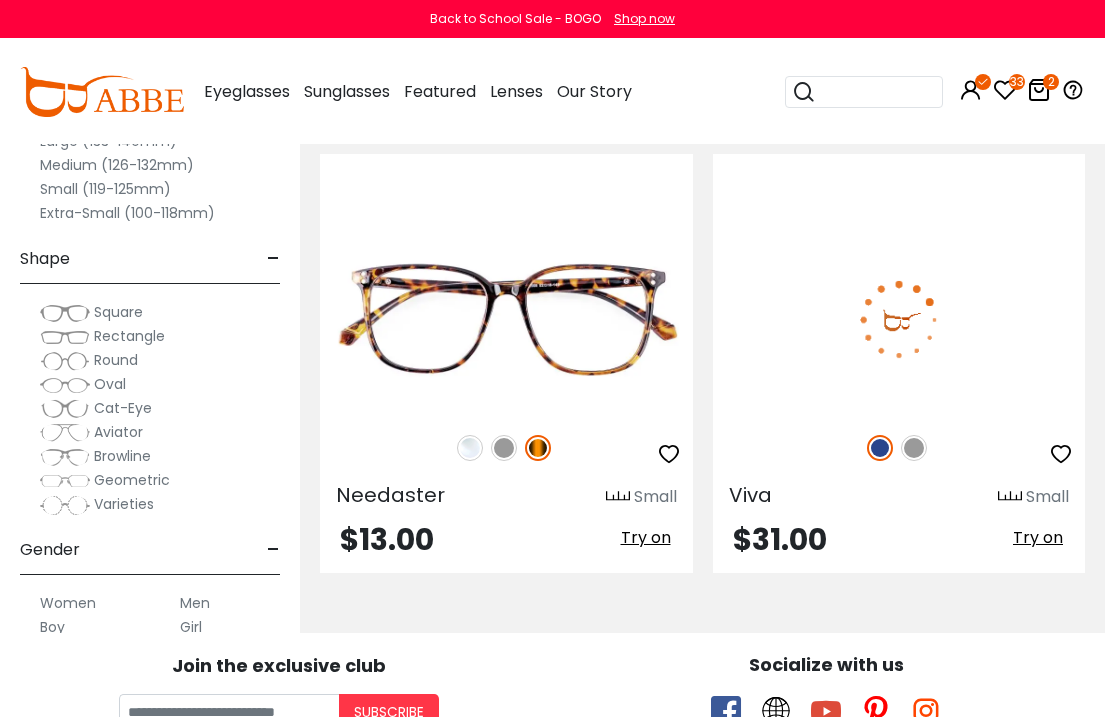 click at bounding box center [899, 319] 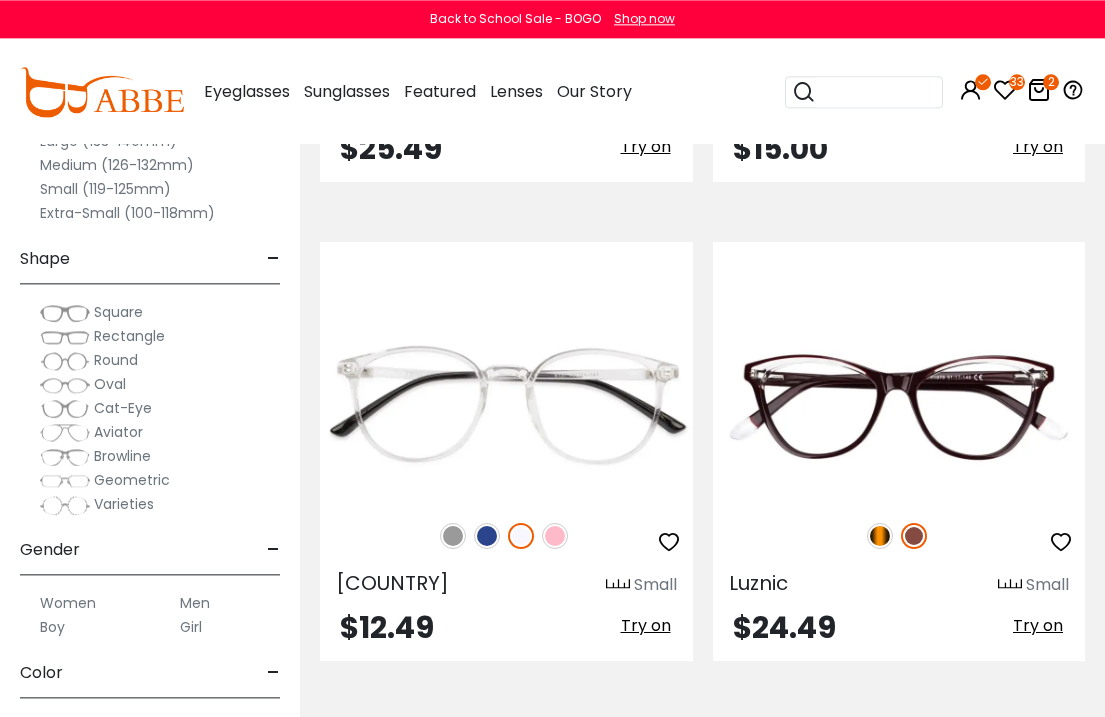 scroll, scrollTop: 4055, scrollLeft: 0, axis: vertical 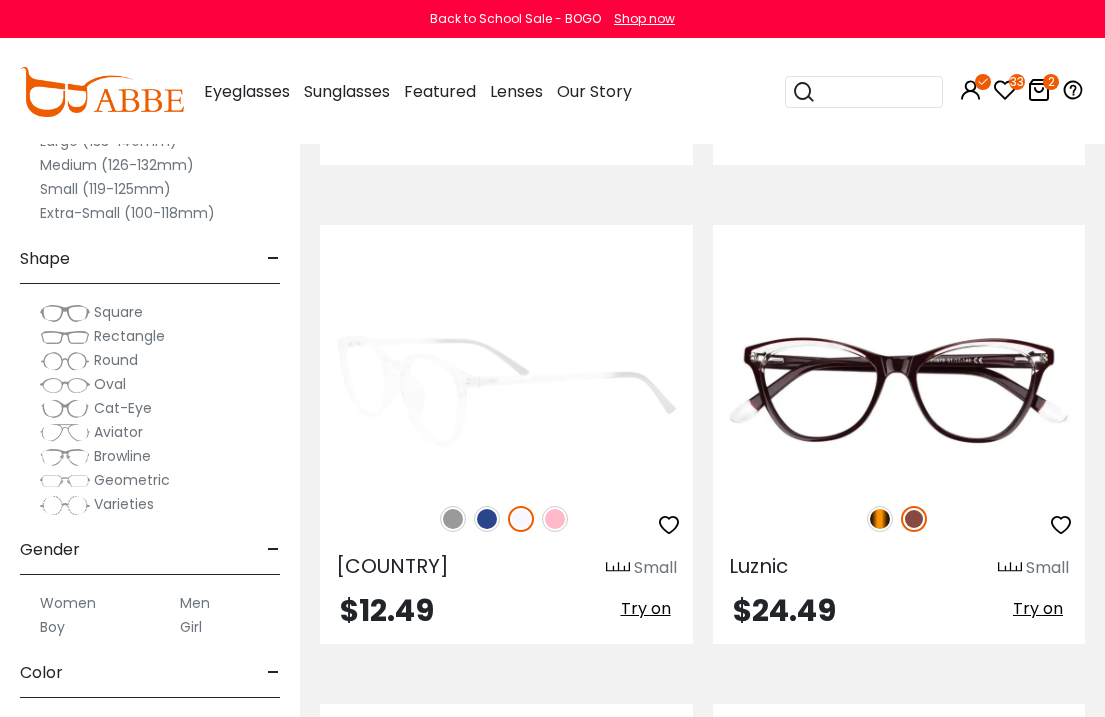 click at bounding box center [453, 519] 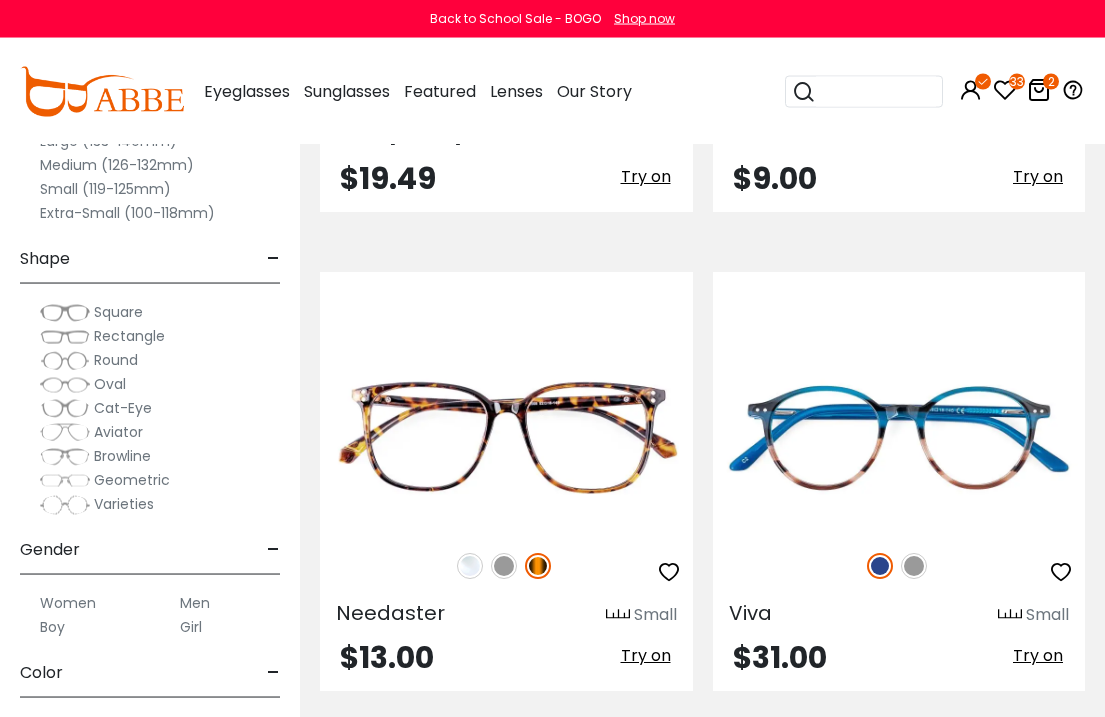 scroll, scrollTop: 9748, scrollLeft: 0, axis: vertical 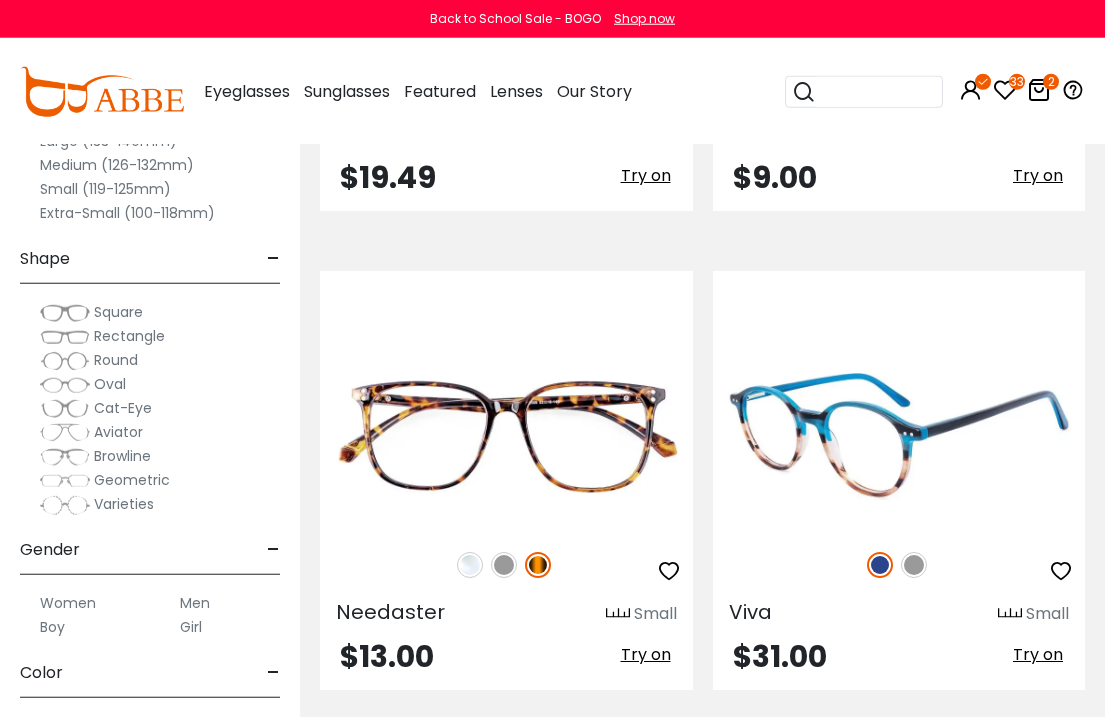 click at bounding box center [914, 565] 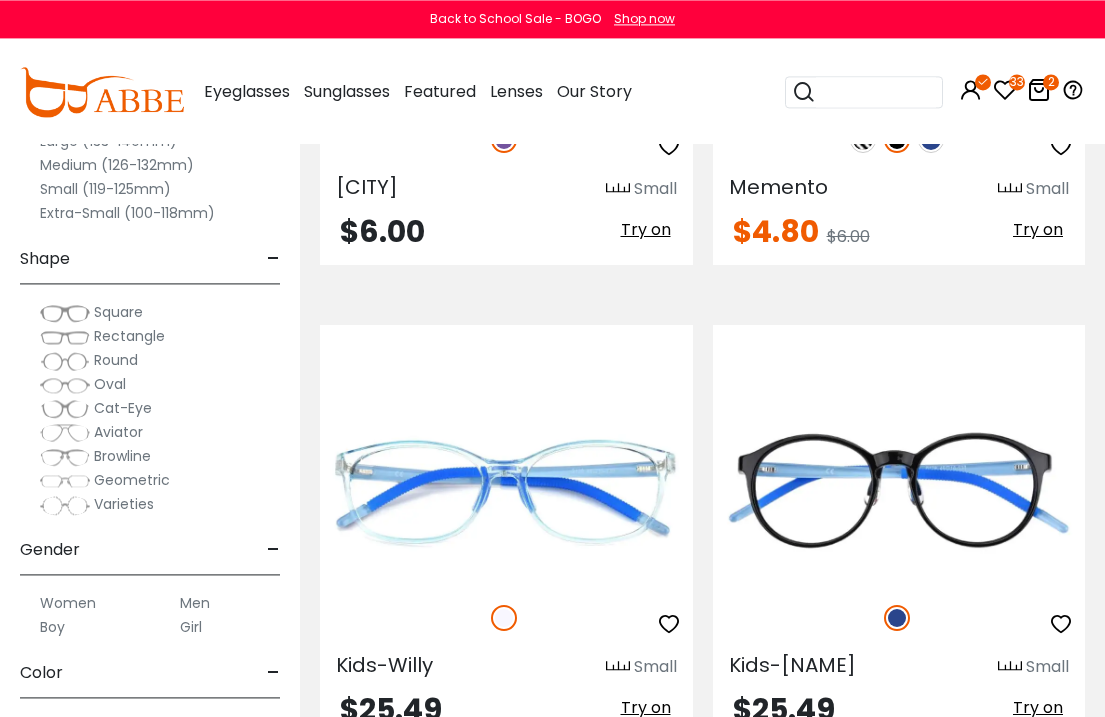 scroll, scrollTop: 6823, scrollLeft: 0, axis: vertical 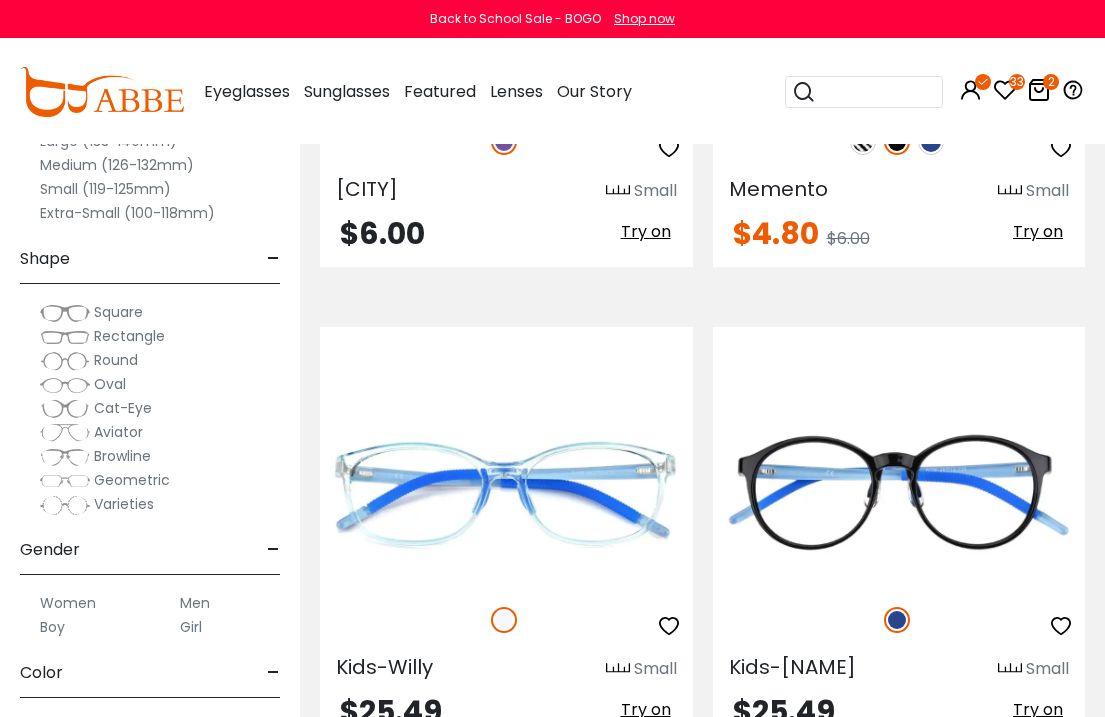 click on "Medium (126-132mm)" at bounding box center [117, 165] 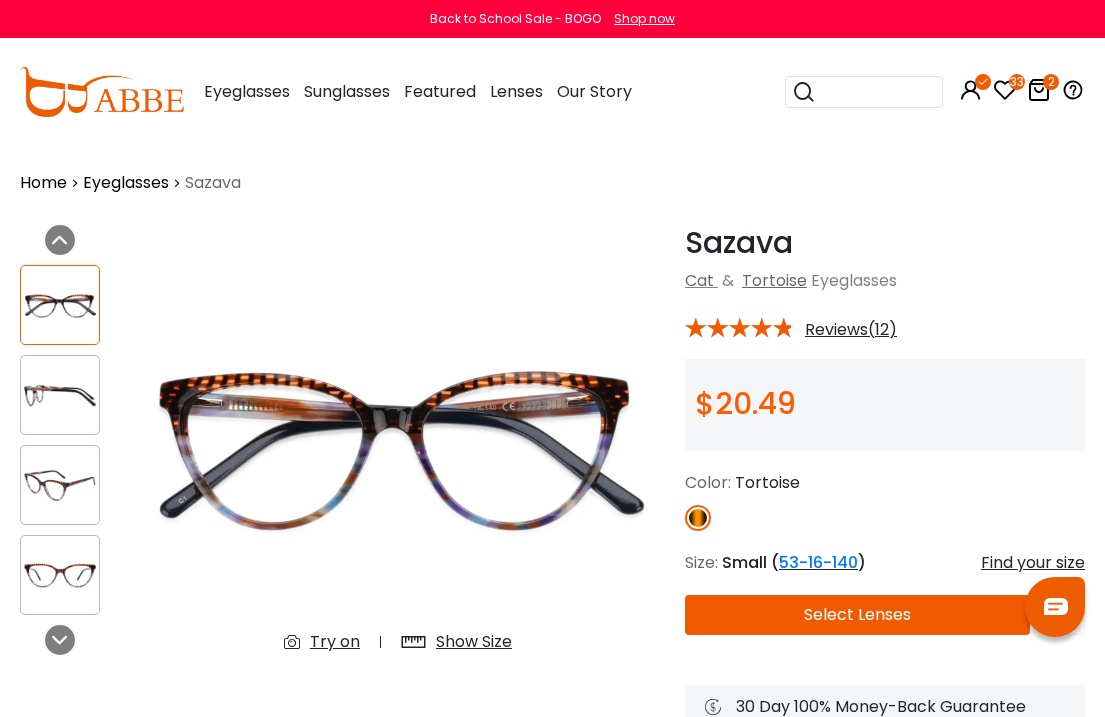 scroll, scrollTop: 0, scrollLeft: 0, axis: both 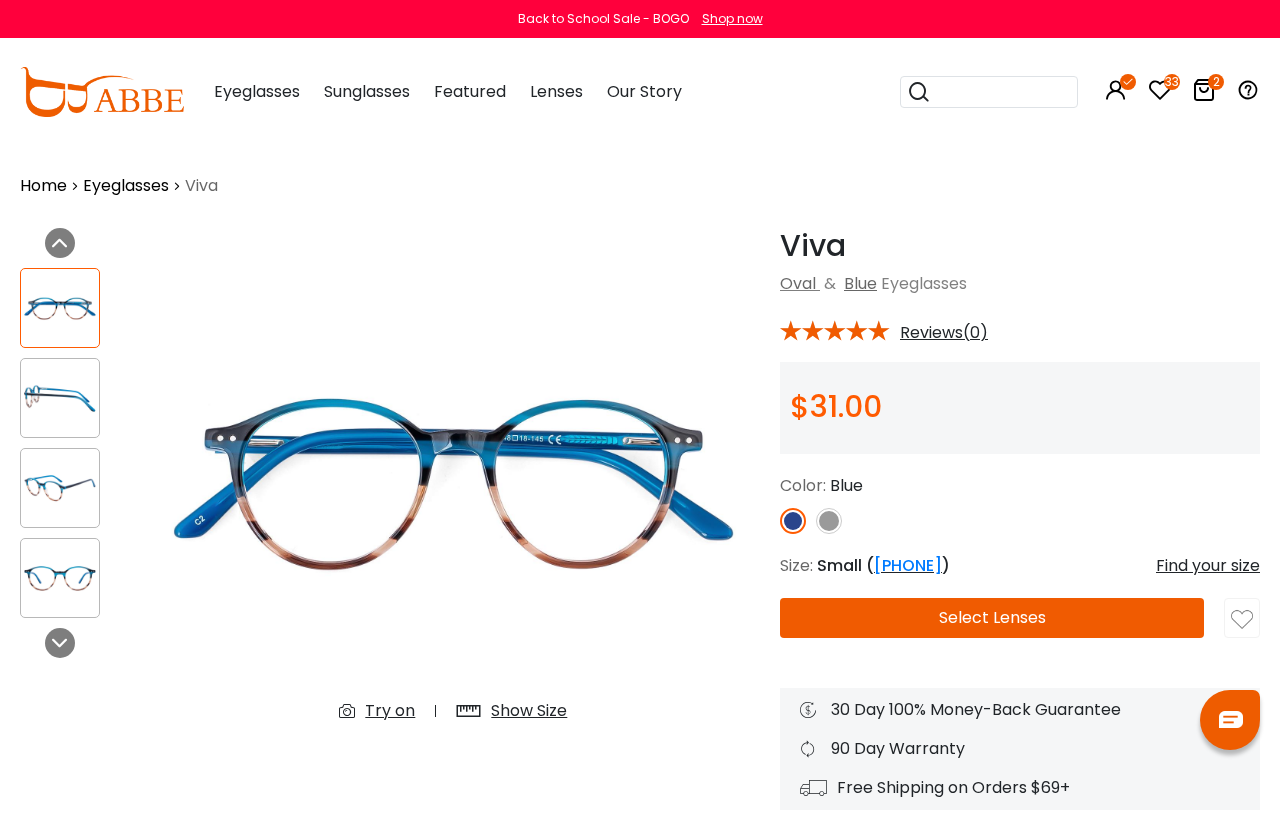 click at bounding box center (829, 521) 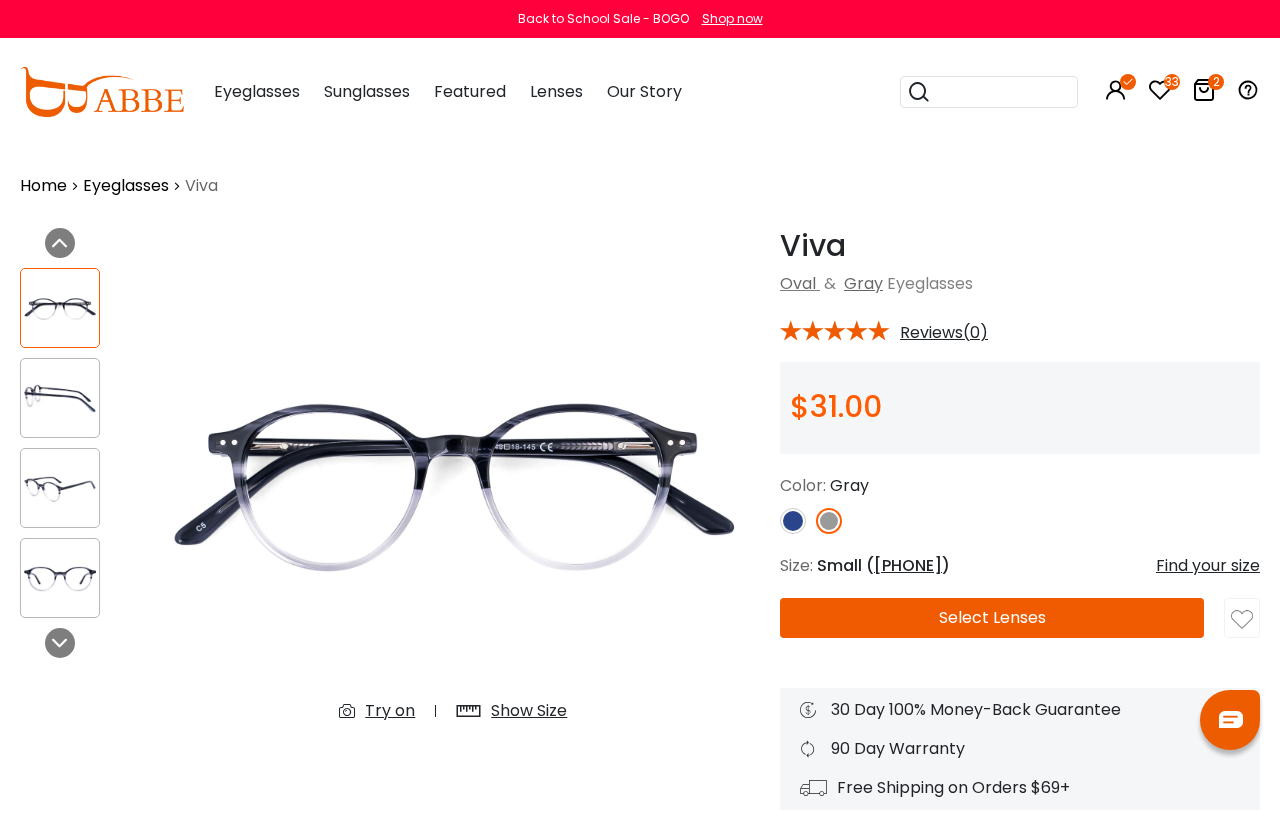 click at bounding box center [793, 521] 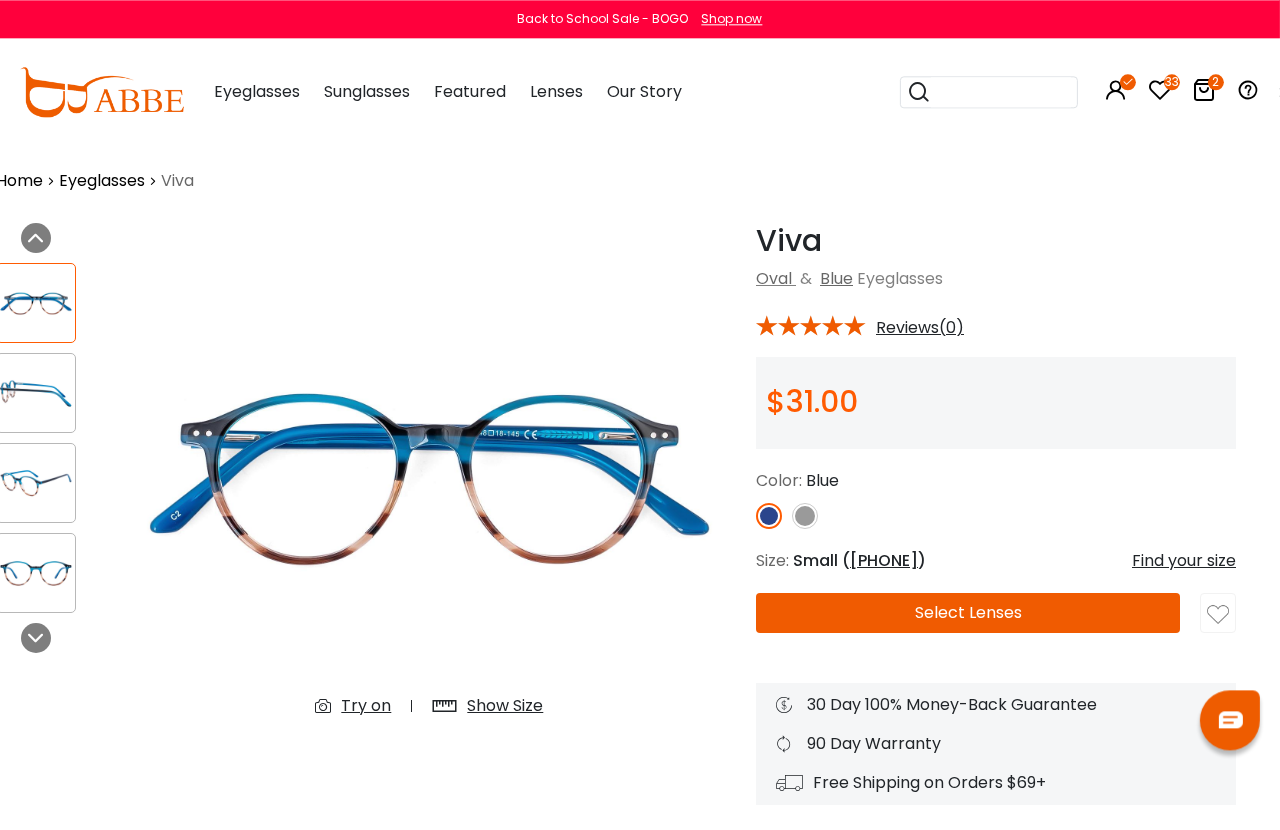 scroll, scrollTop: 0, scrollLeft: 25, axis: horizontal 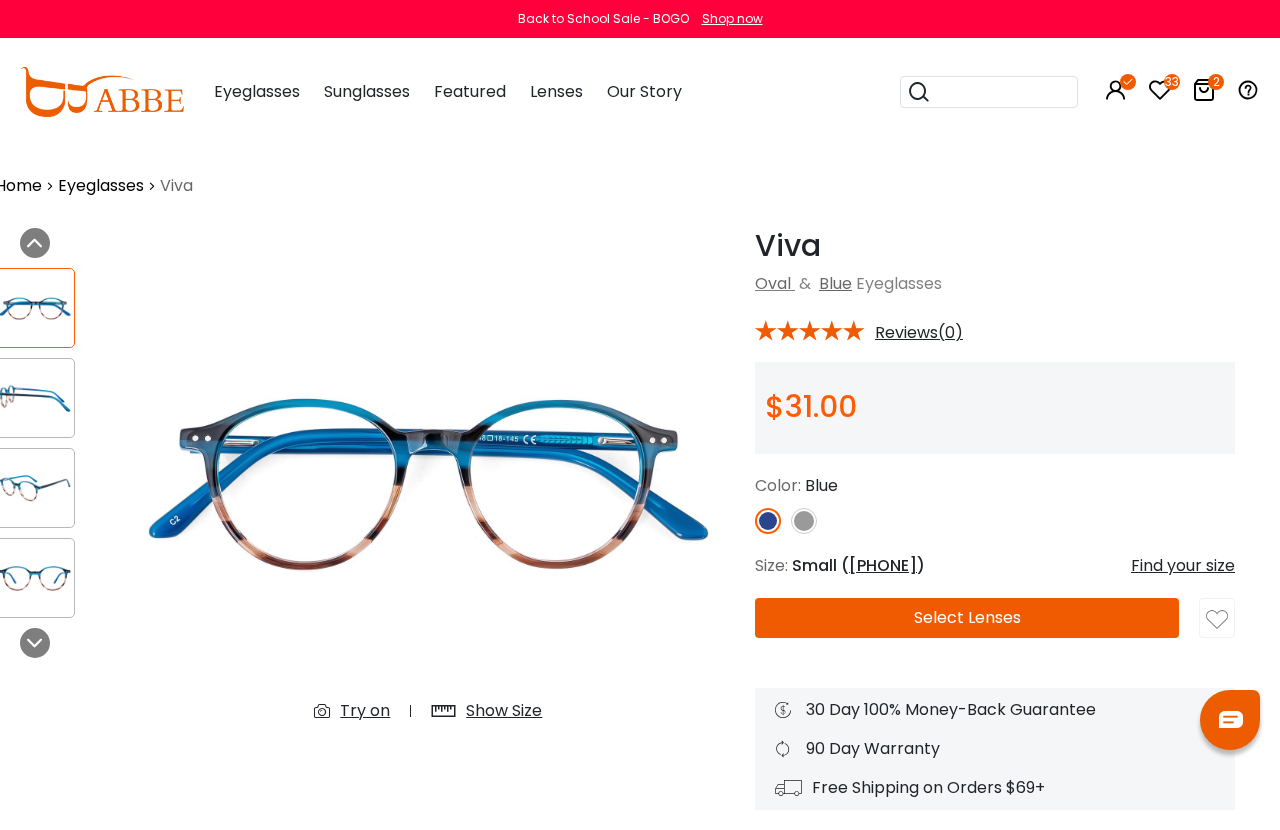 click at bounding box center (1217, 620) 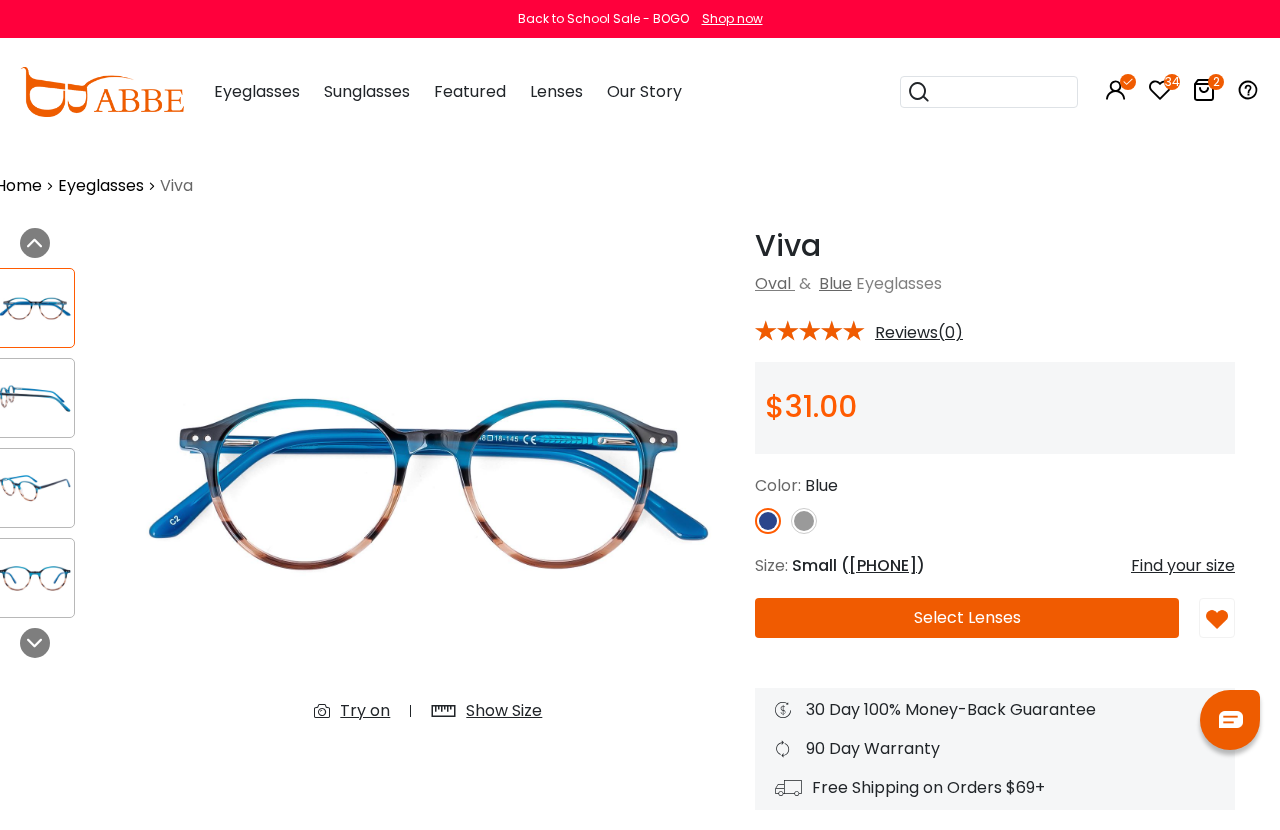 click at bounding box center [1217, 620] 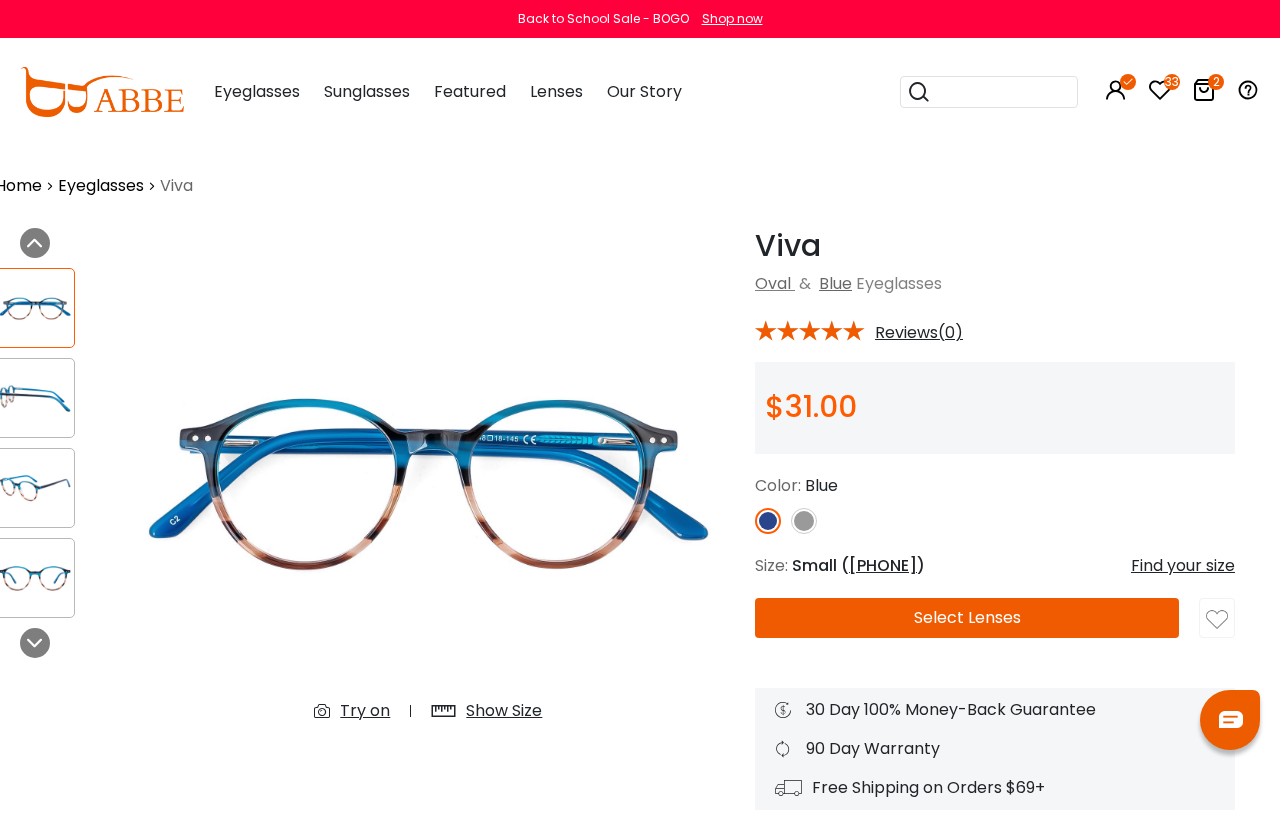 click at bounding box center (1217, 620) 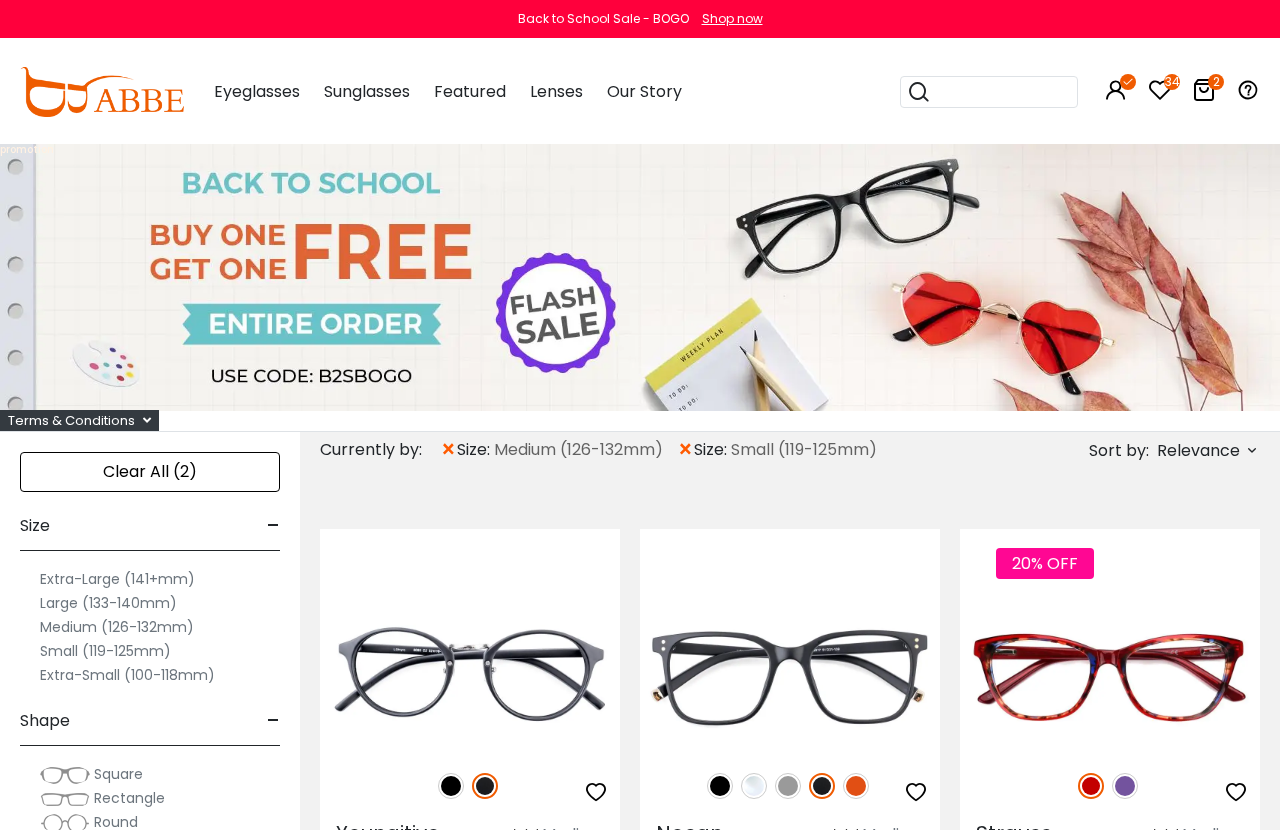 scroll, scrollTop: 0, scrollLeft: 0, axis: both 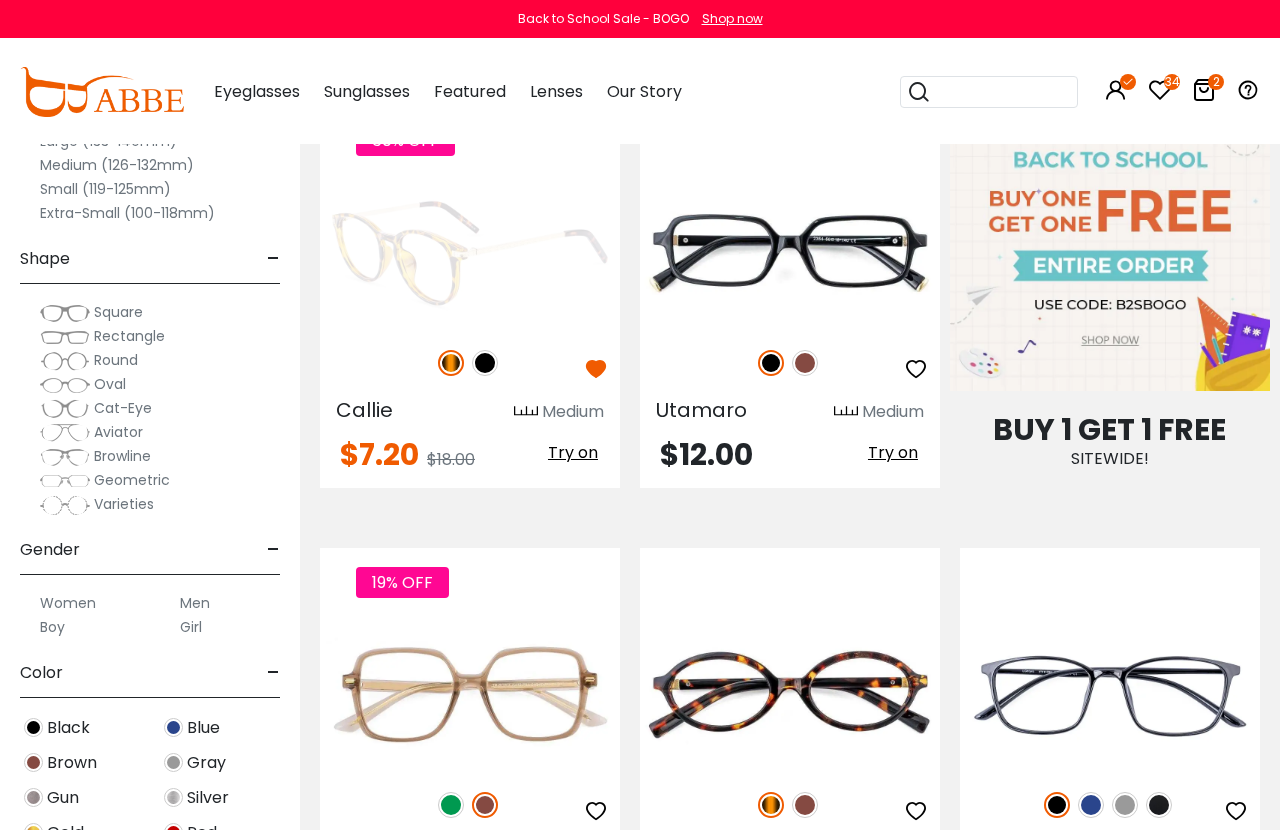 click at bounding box center [470, 253] 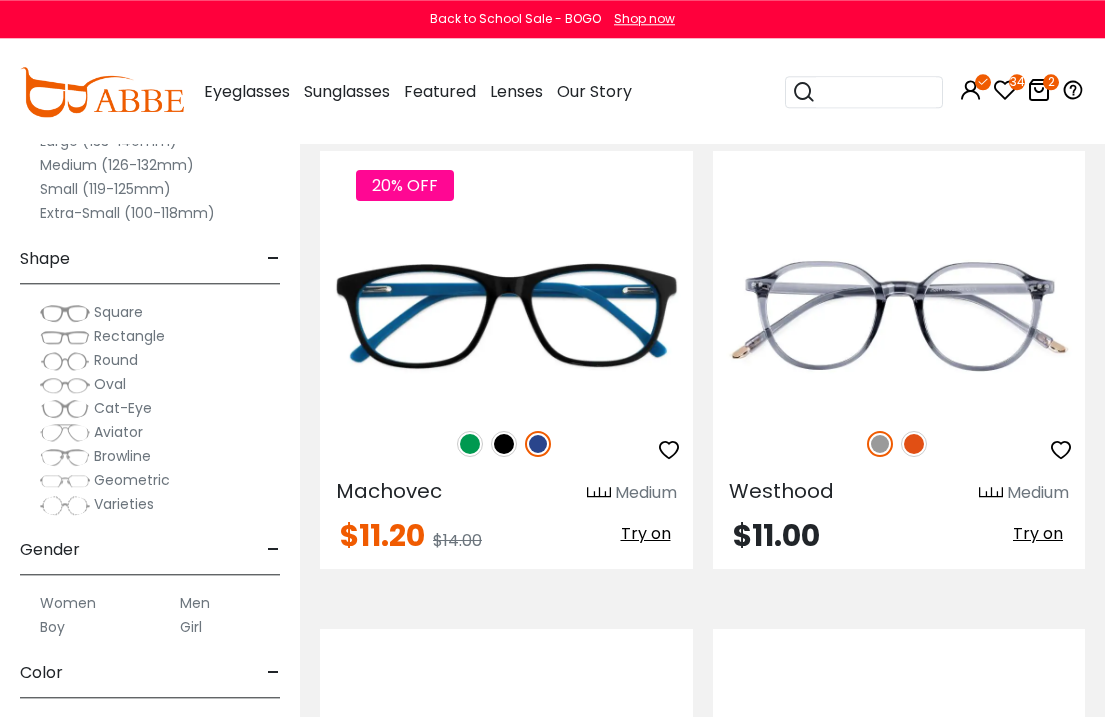 scroll, scrollTop: 13251, scrollLeft: 0, axis: vertical 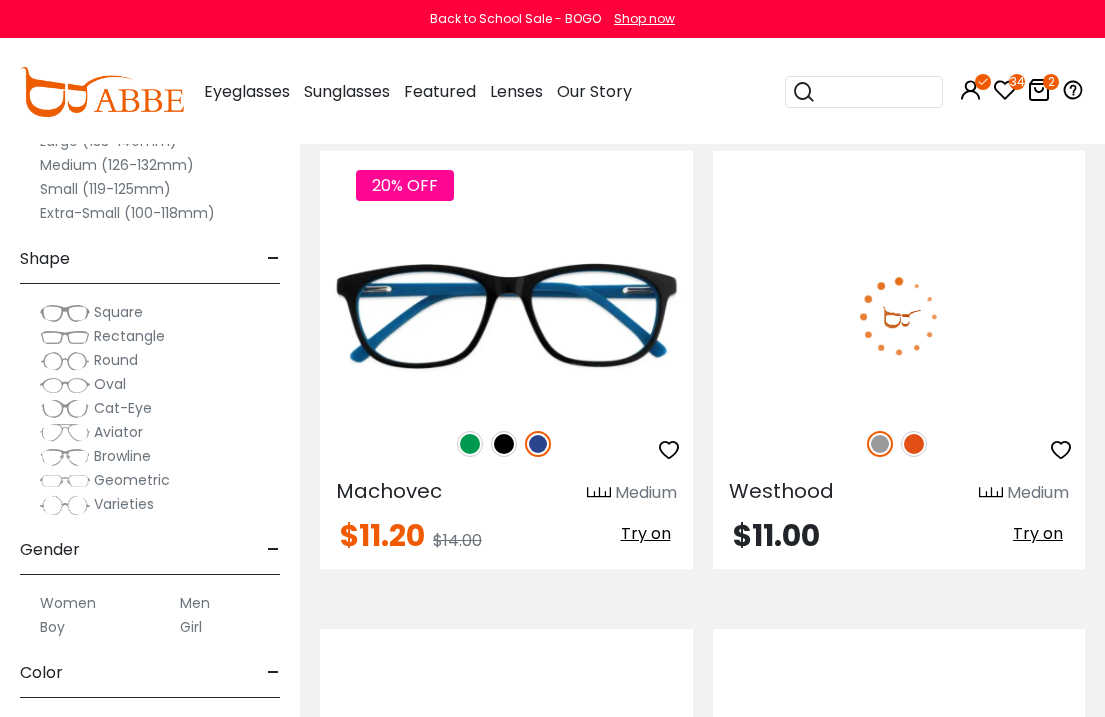 click at bounding box center [914, 444] 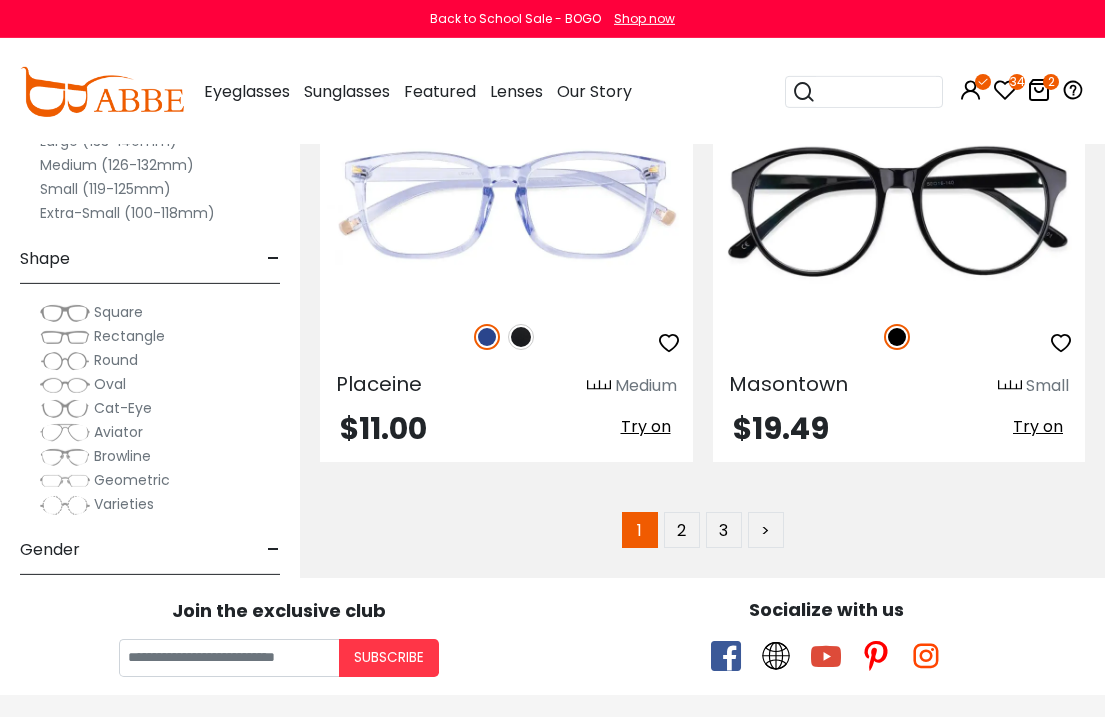 scroll, scrollTop: 14316, scrollLeft: 0, axis: vertical 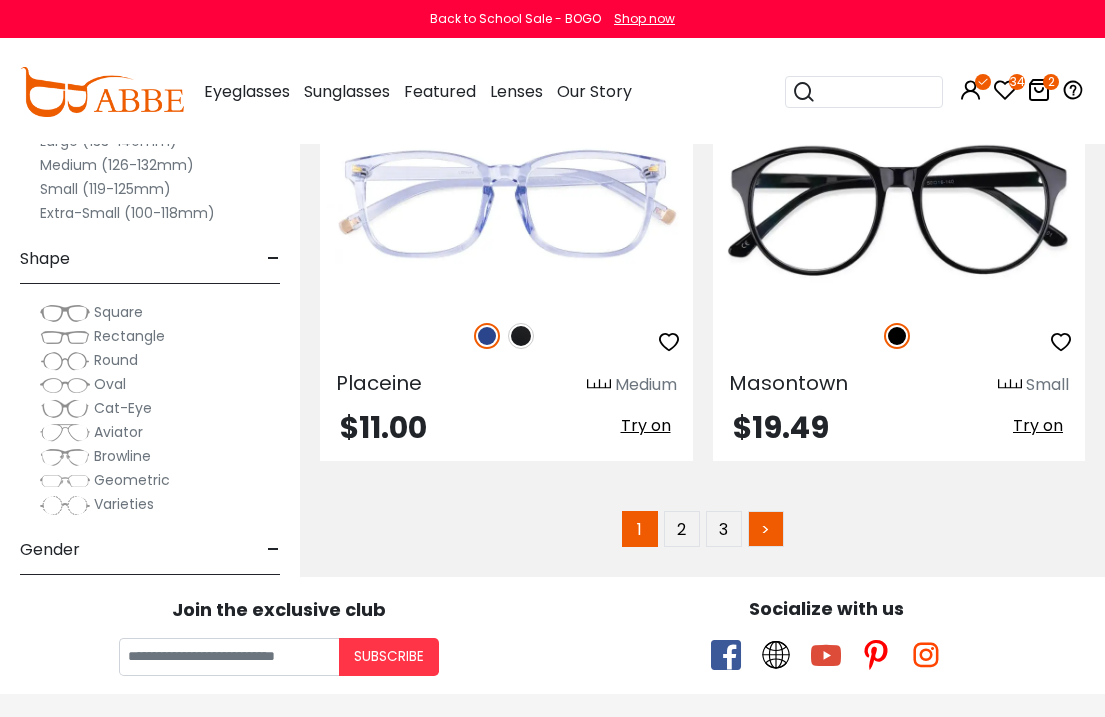 click on ">" at bounding box center (766, 529) 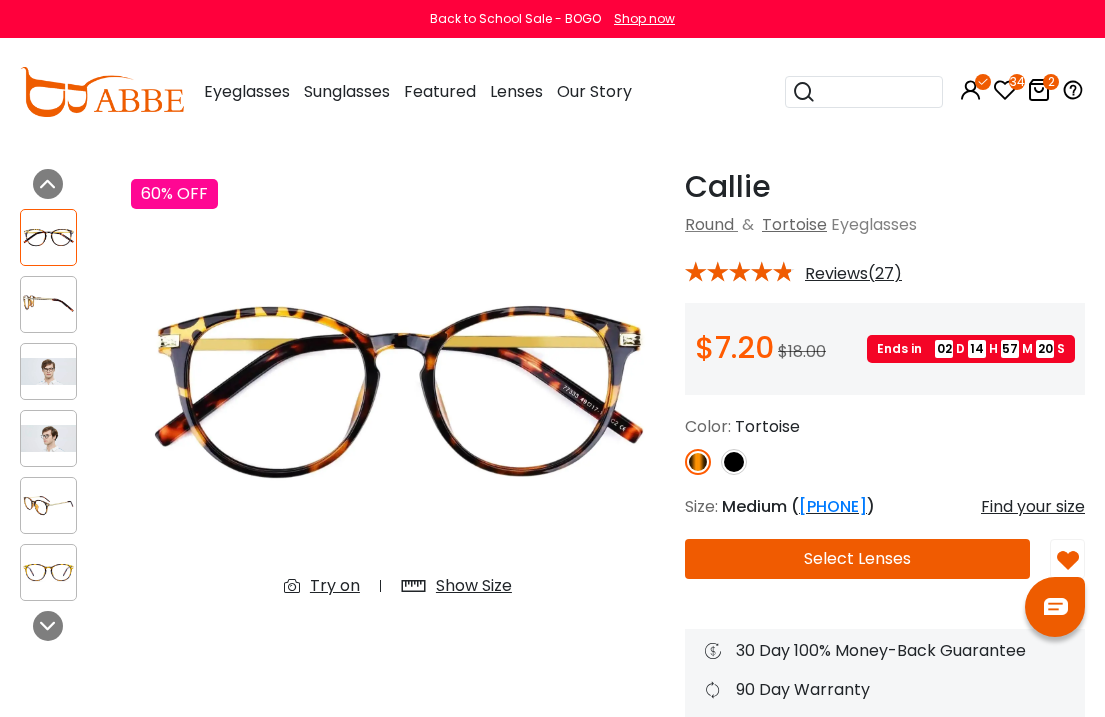 scroll, scrollTop: 0, scrollLeft: 0, axis: both 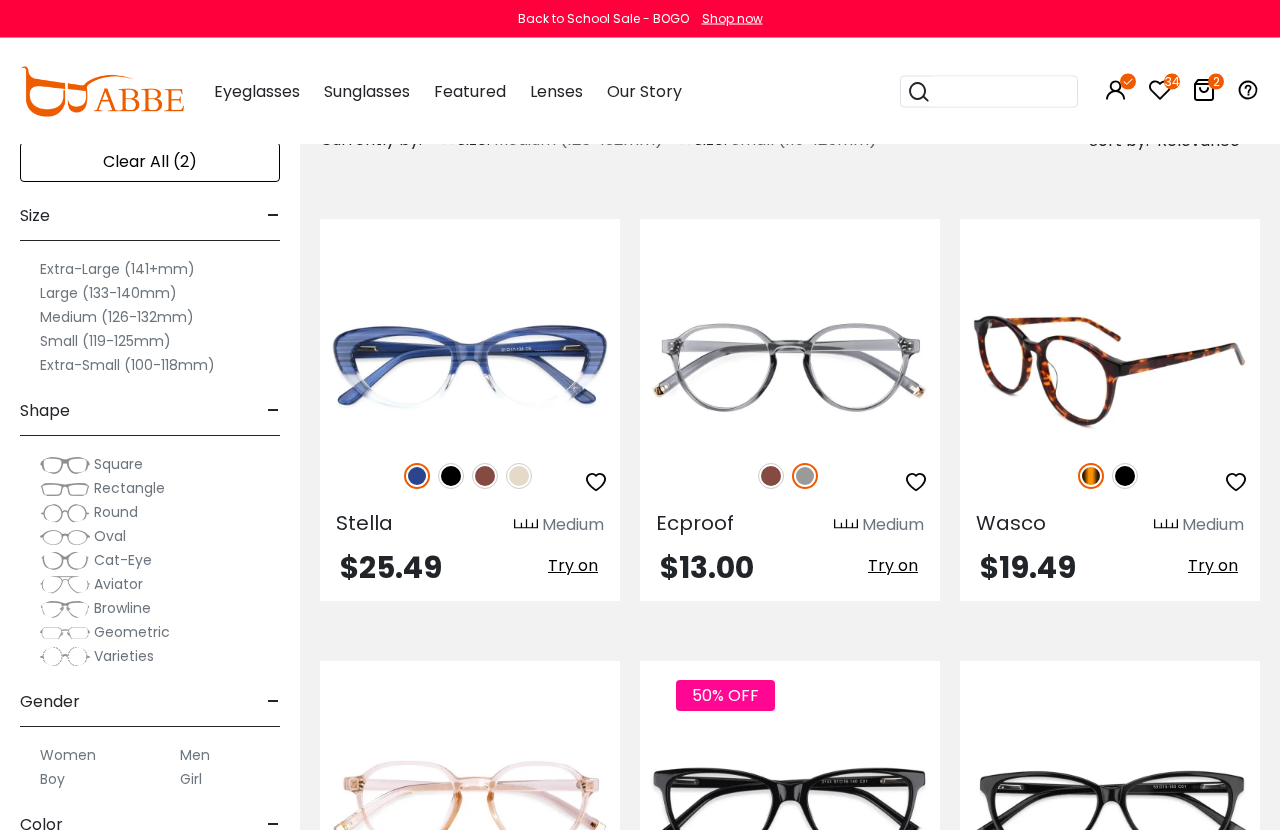 click at bounding box center (1091, 476) 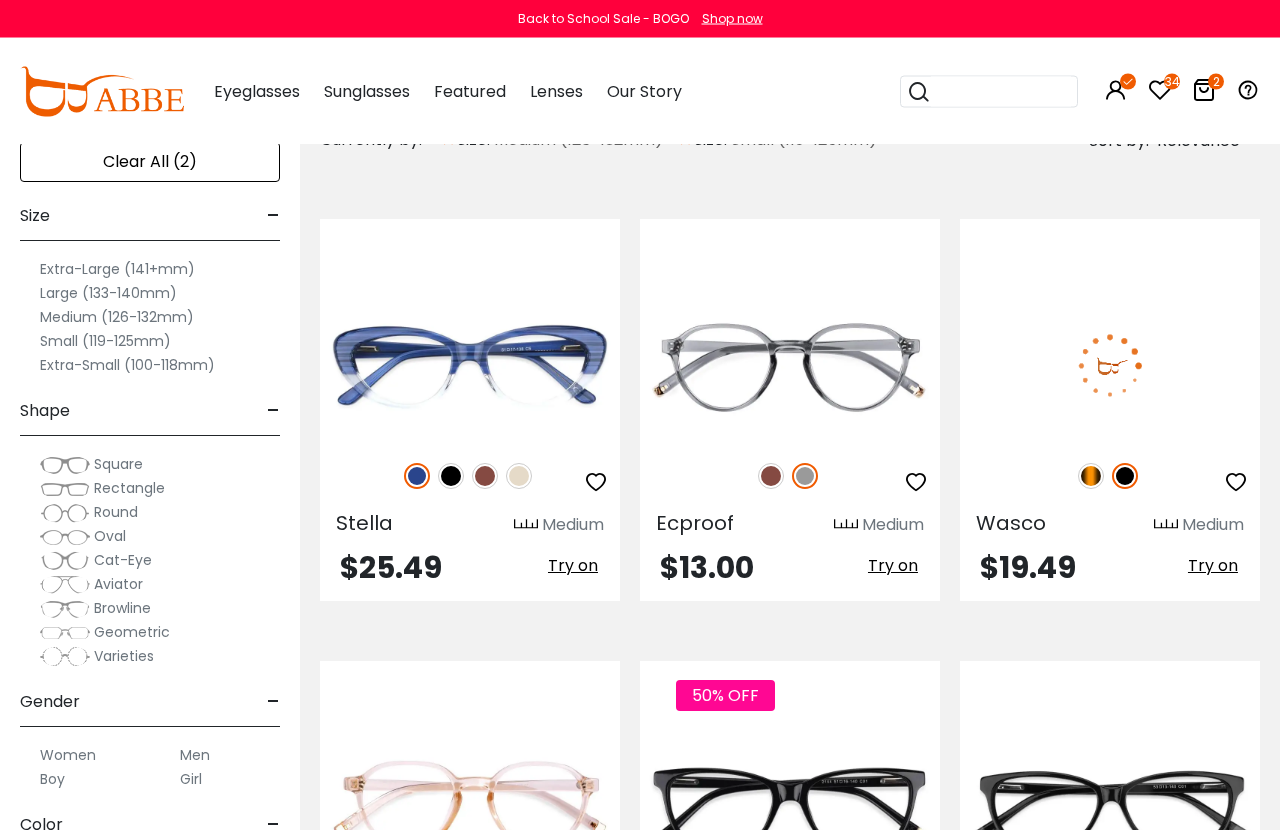 scroll, scrollTop: 311, scrollLeft: 0, axis: vertical 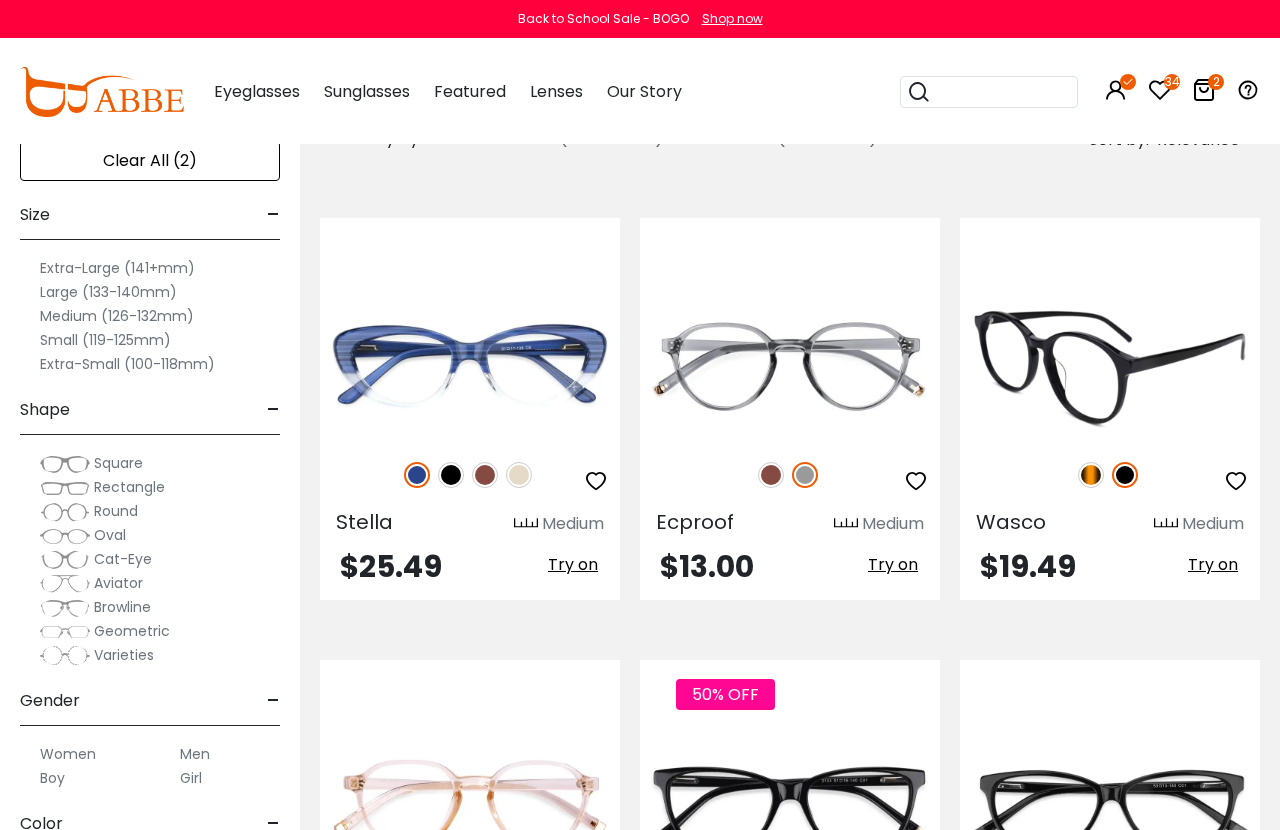 click at bounding box center (1110, 365) 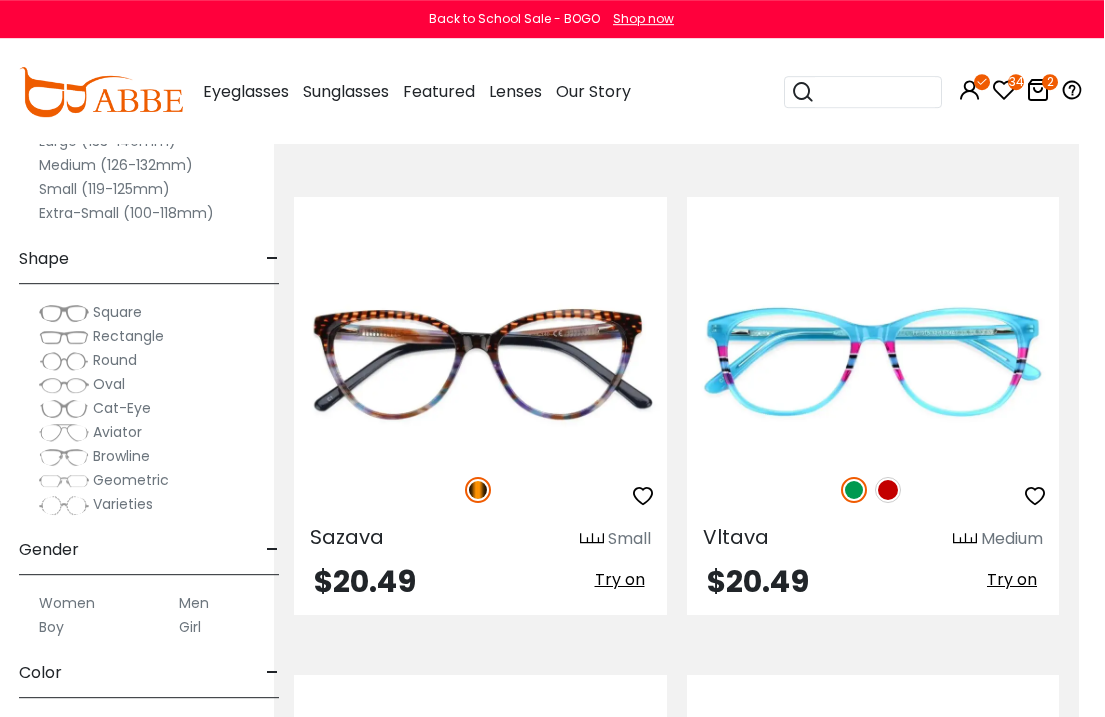 scroll, scrollTop: 6019, scrollLeft: 25, axis: both 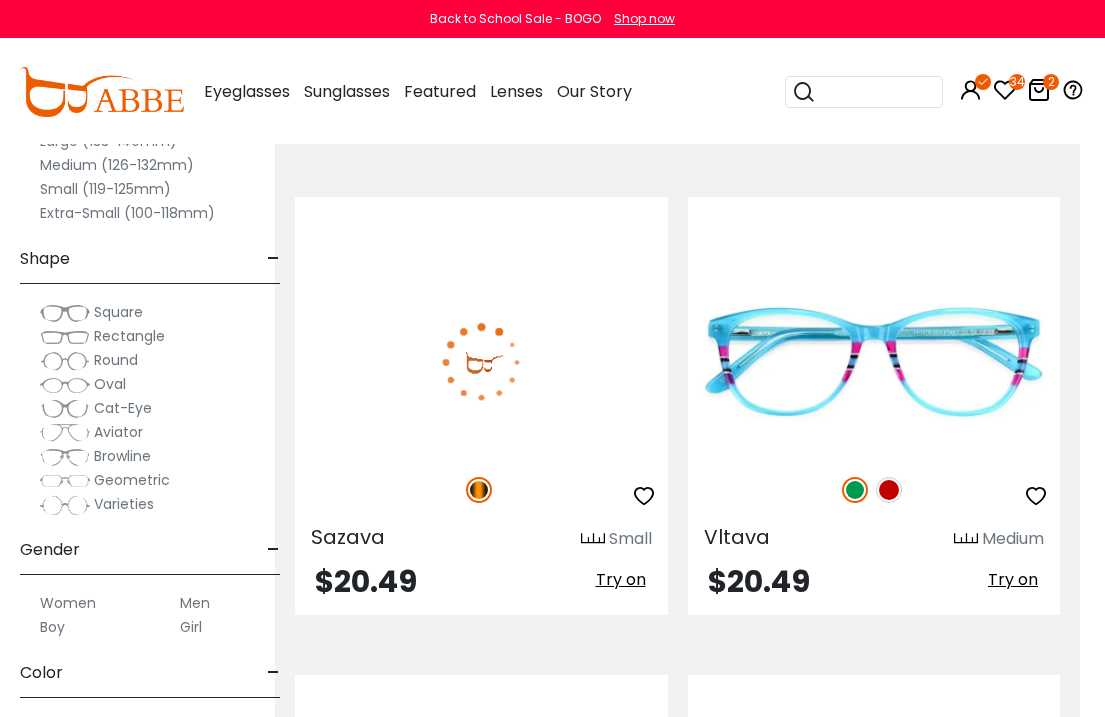 click at bounding box center [481, 362] 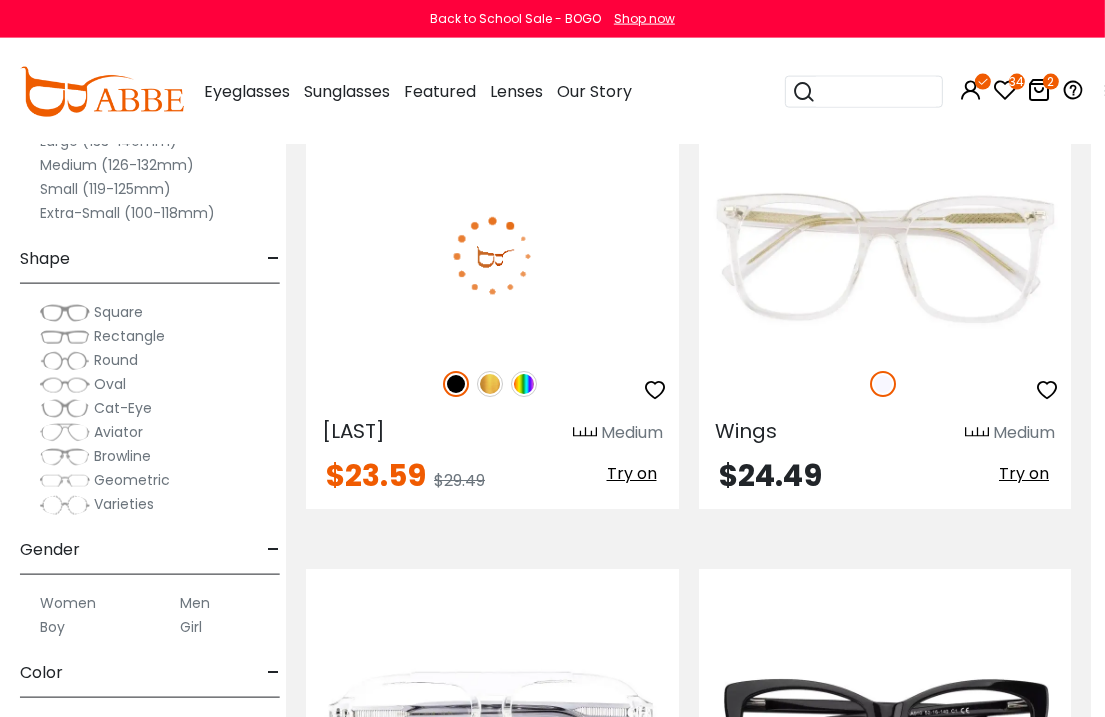 scroll, scrollTop: 11386, scrollLeft: 15, axis: both 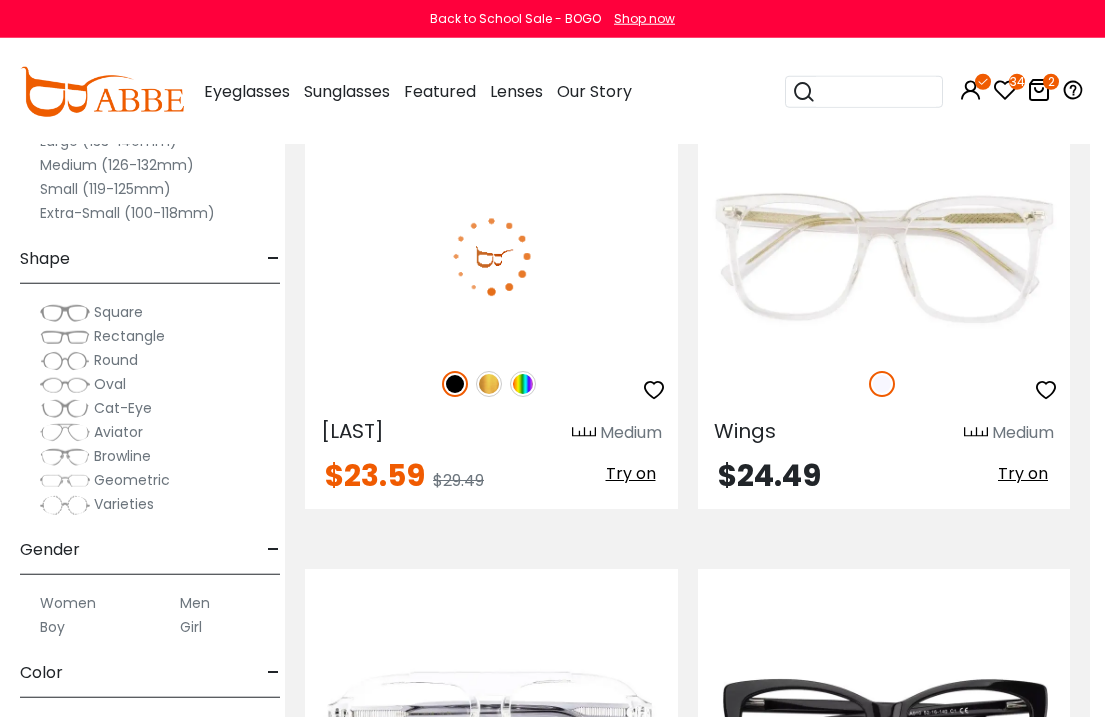 click at bounding box center (489, 384) 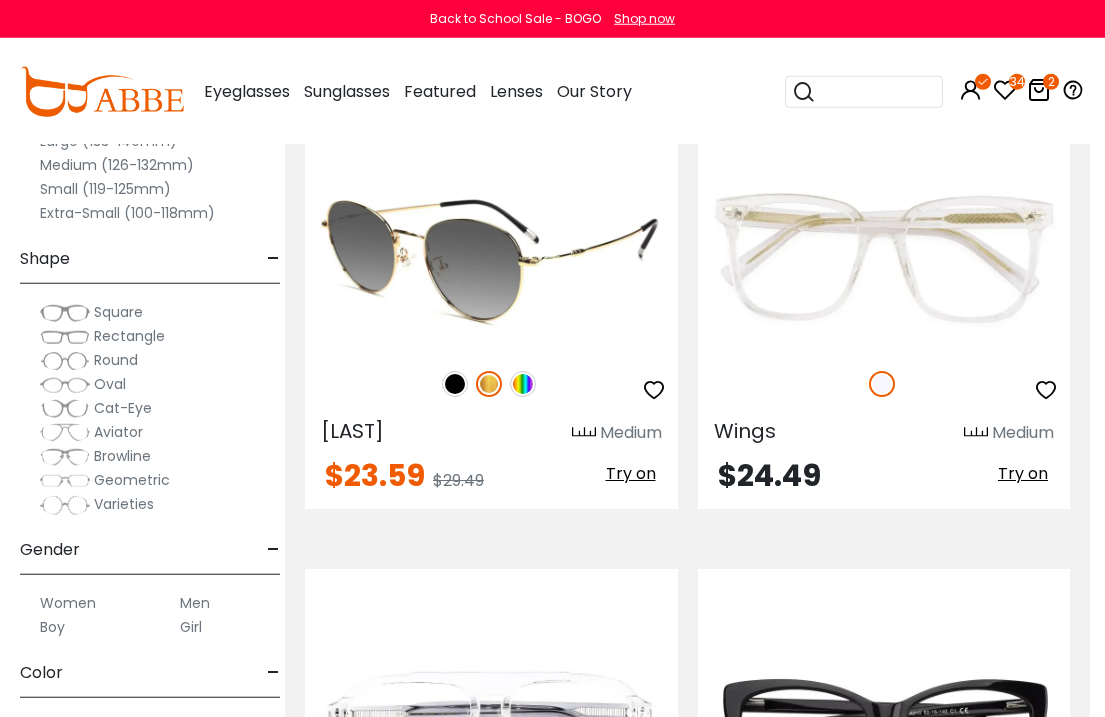 click at bounding box center (489, 384) 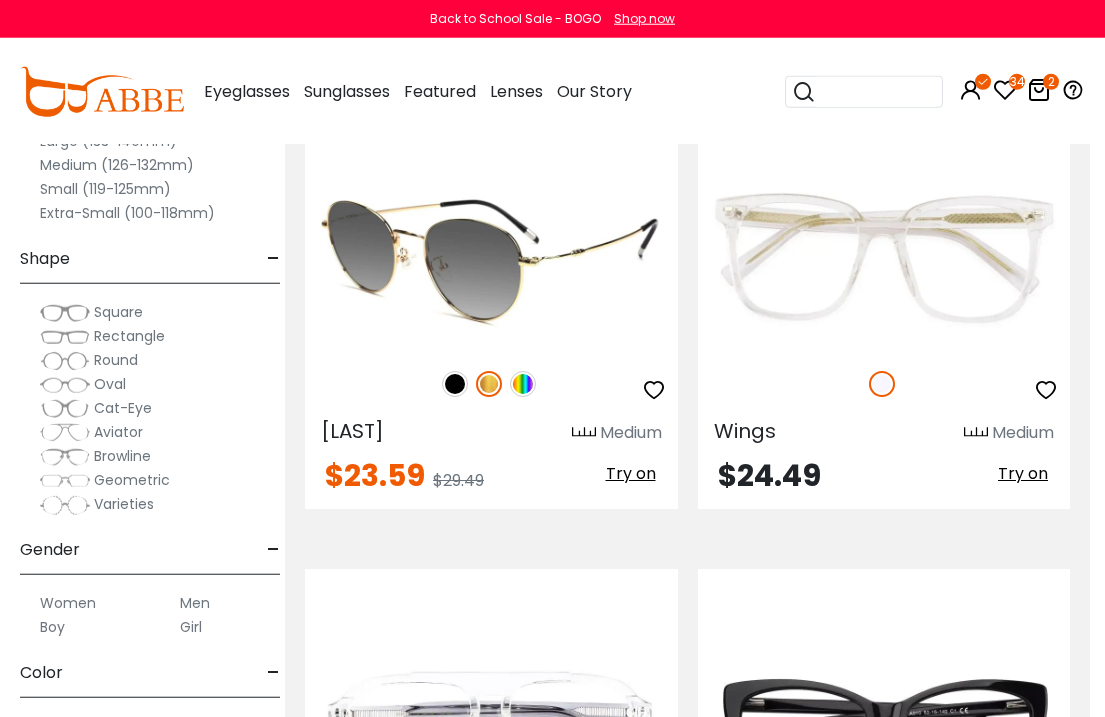 click at bounding box center (523, 384) 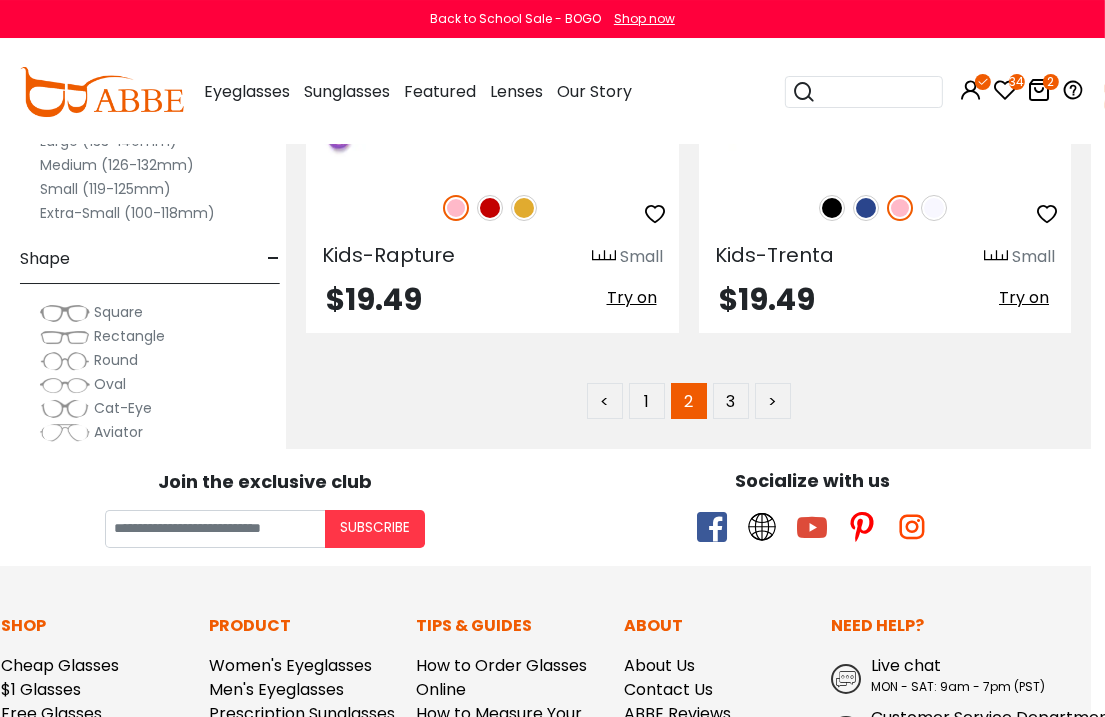 scroll, scrollTop: 14432, scrollLeft: 15, axis: both 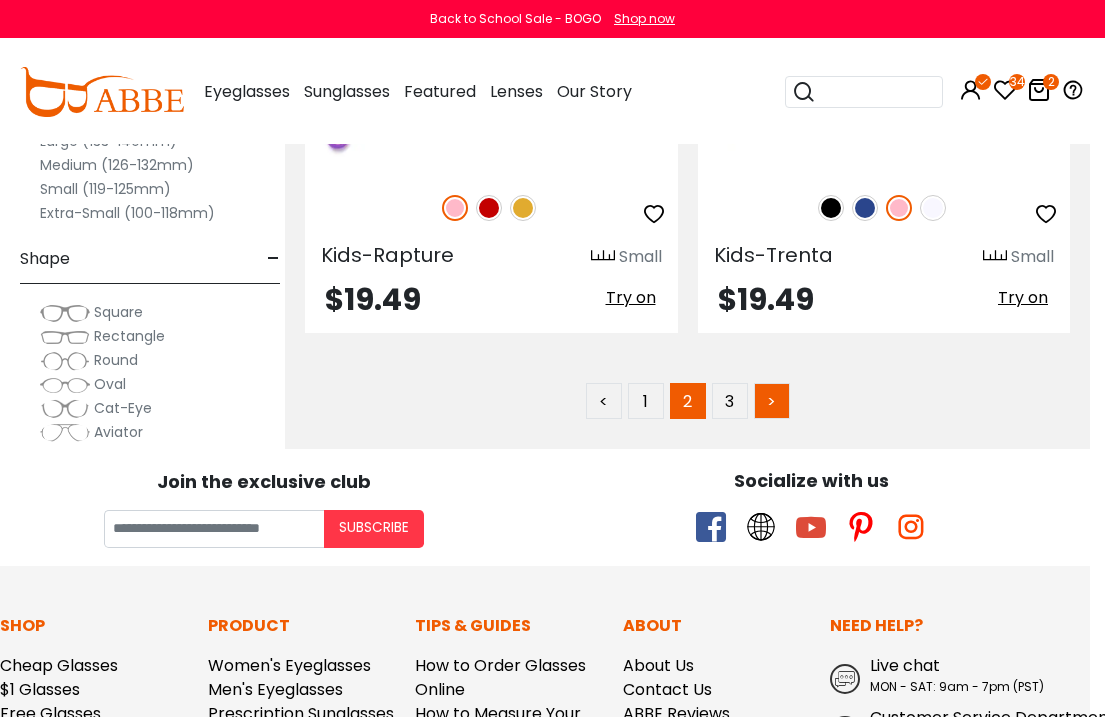 click on ">" at bounding box center [772, 401] 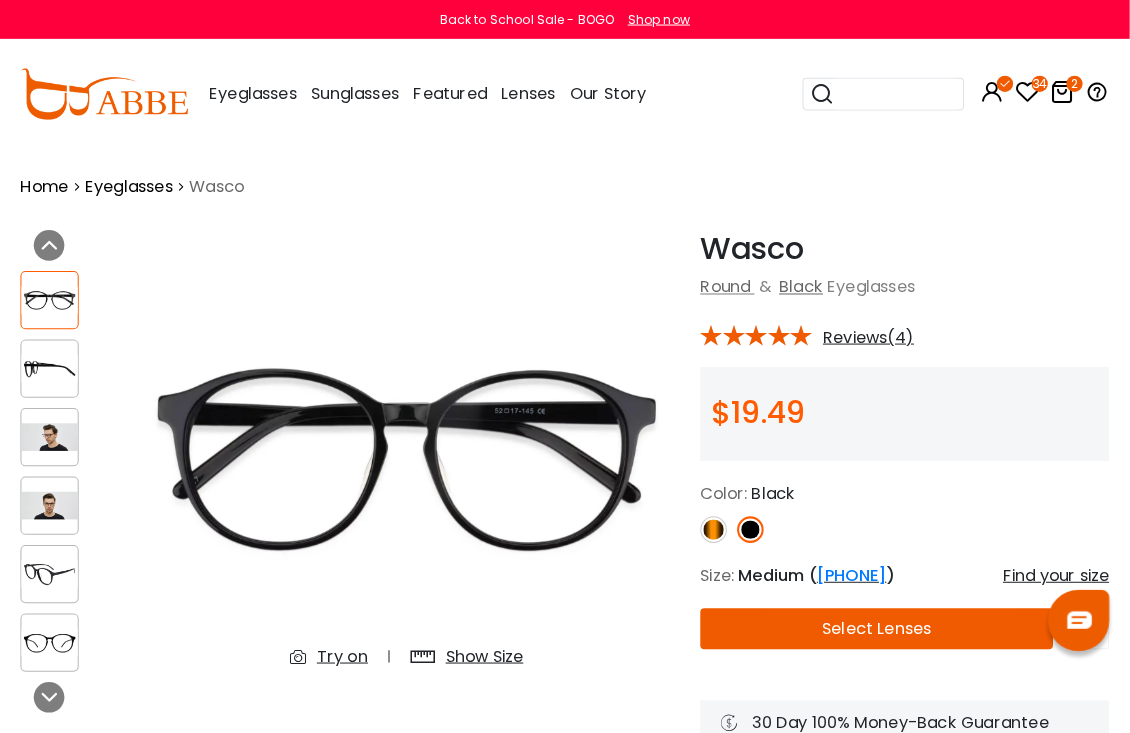 scroll, scrollTop: 0, scrollLeft: 0, axis: both 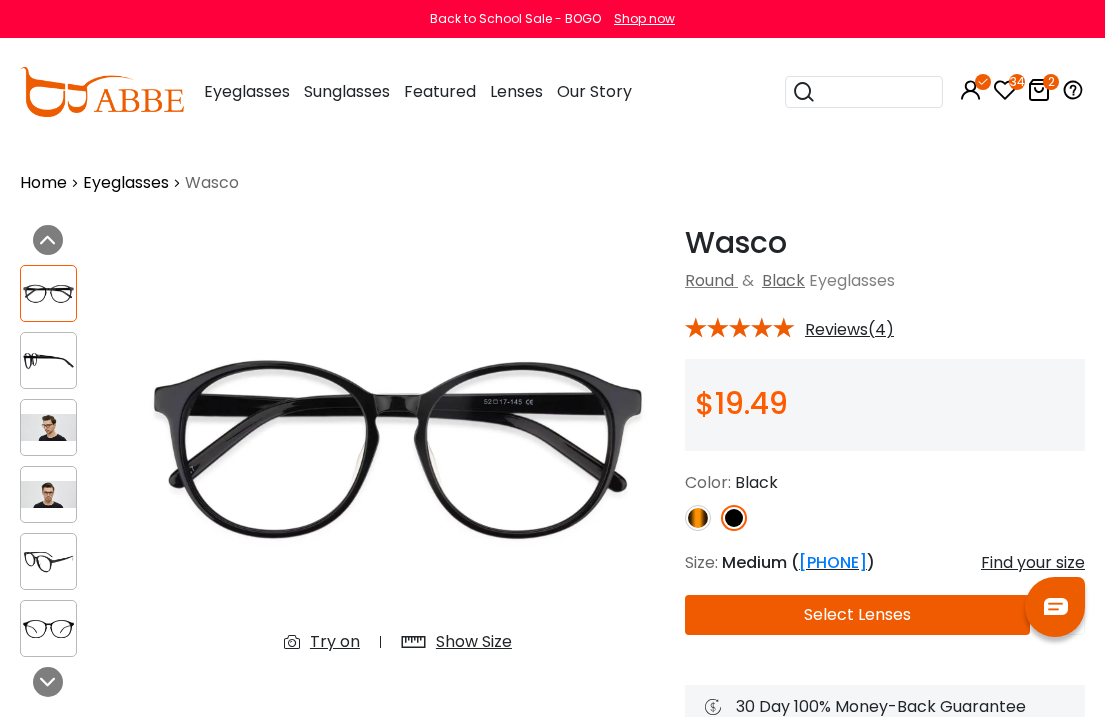 click on "Wasco
Black
Round
&
Black
Eyeglasses
*
Reviews(4)
$19.49" at bounding box center [875, 516] 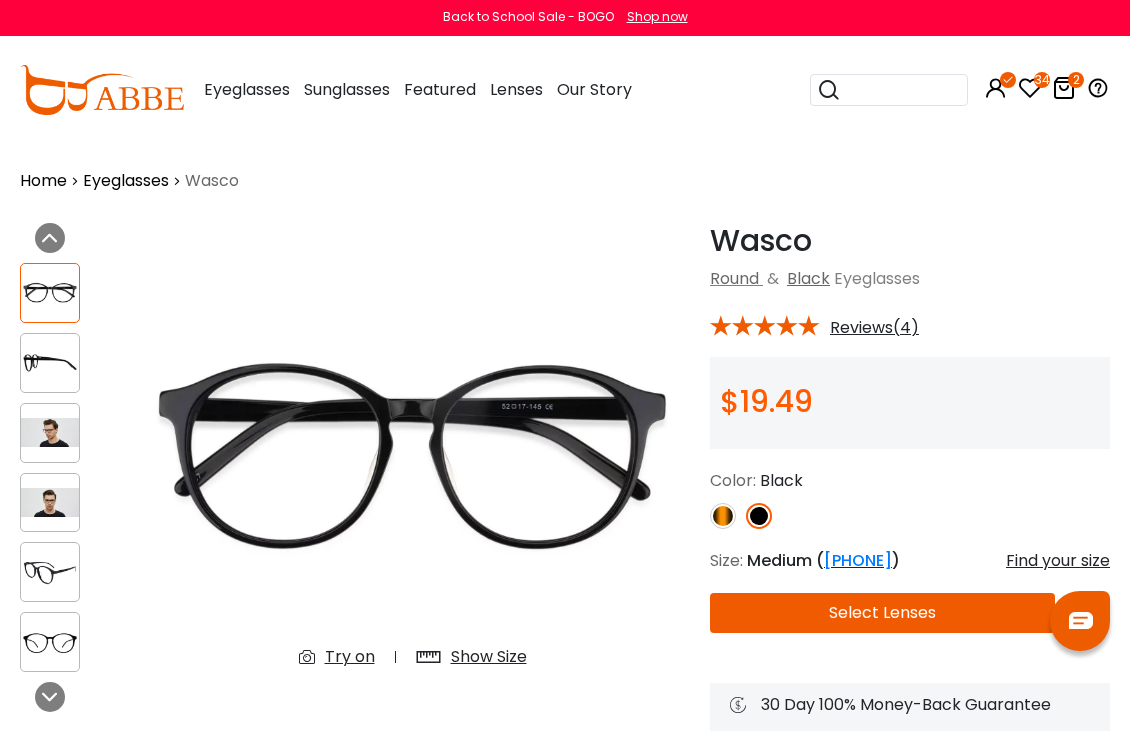 scroll, scrollTop: 0, scrollLeft: 0, axis: both 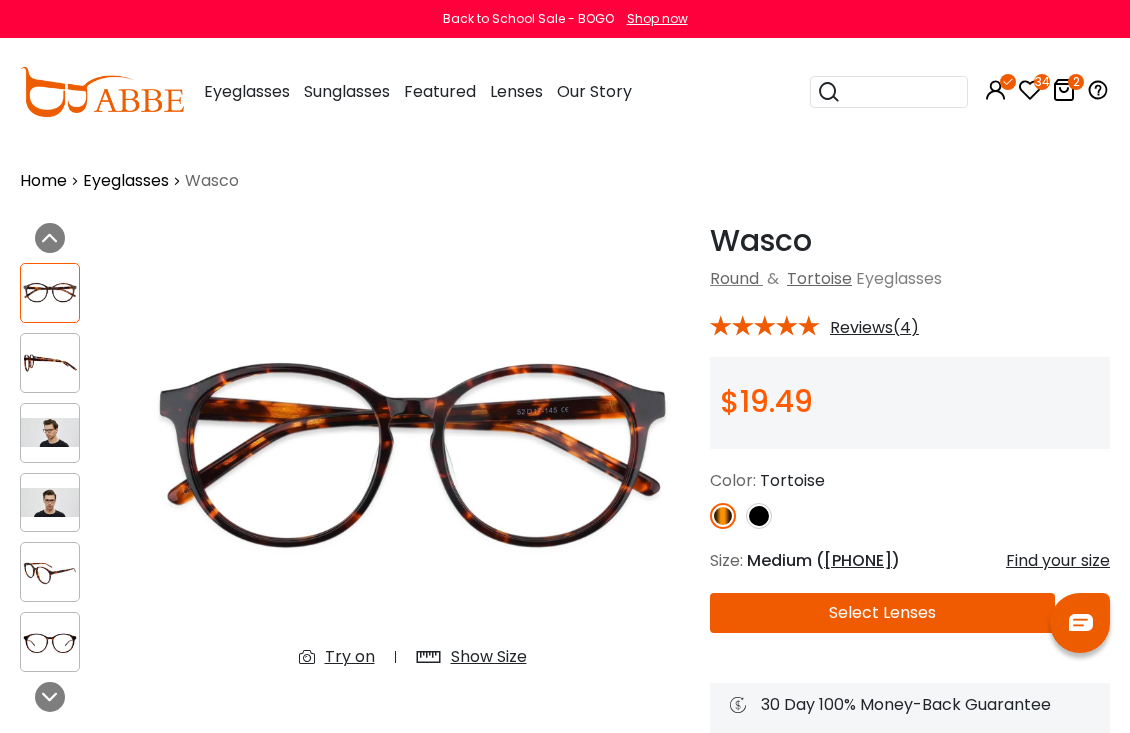 click at bounding box center (723, 516) 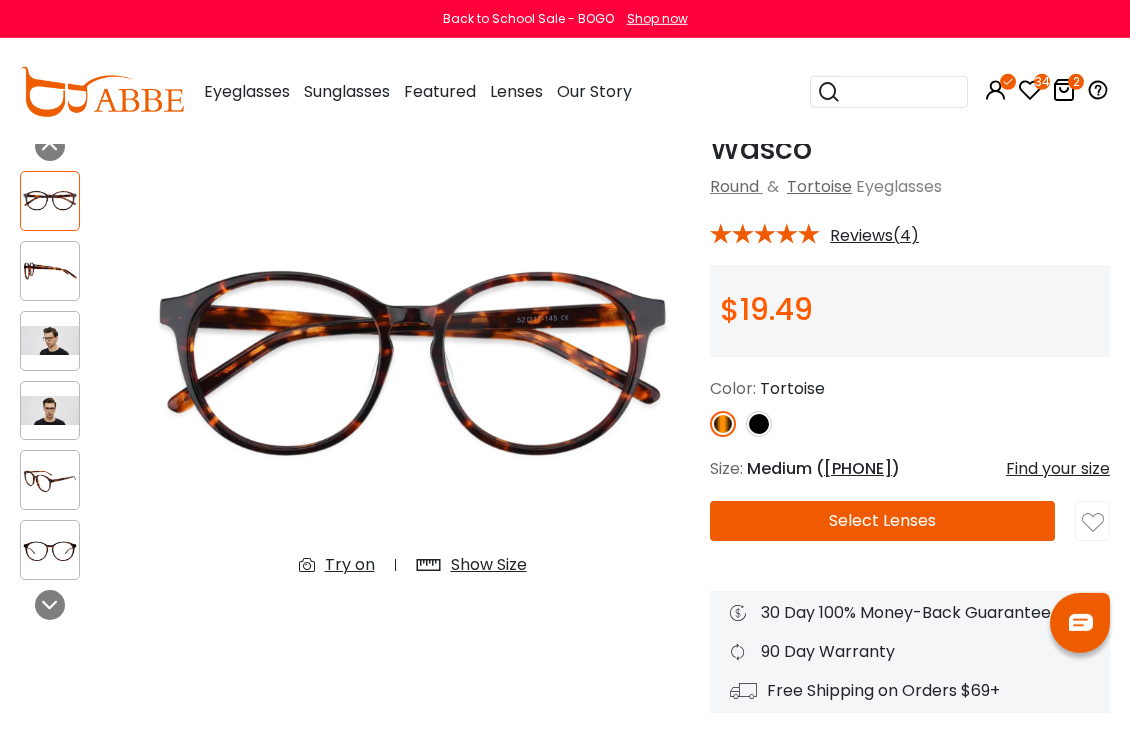 scroll, scrollTop: 0, scrollLeft: 0, axis: both 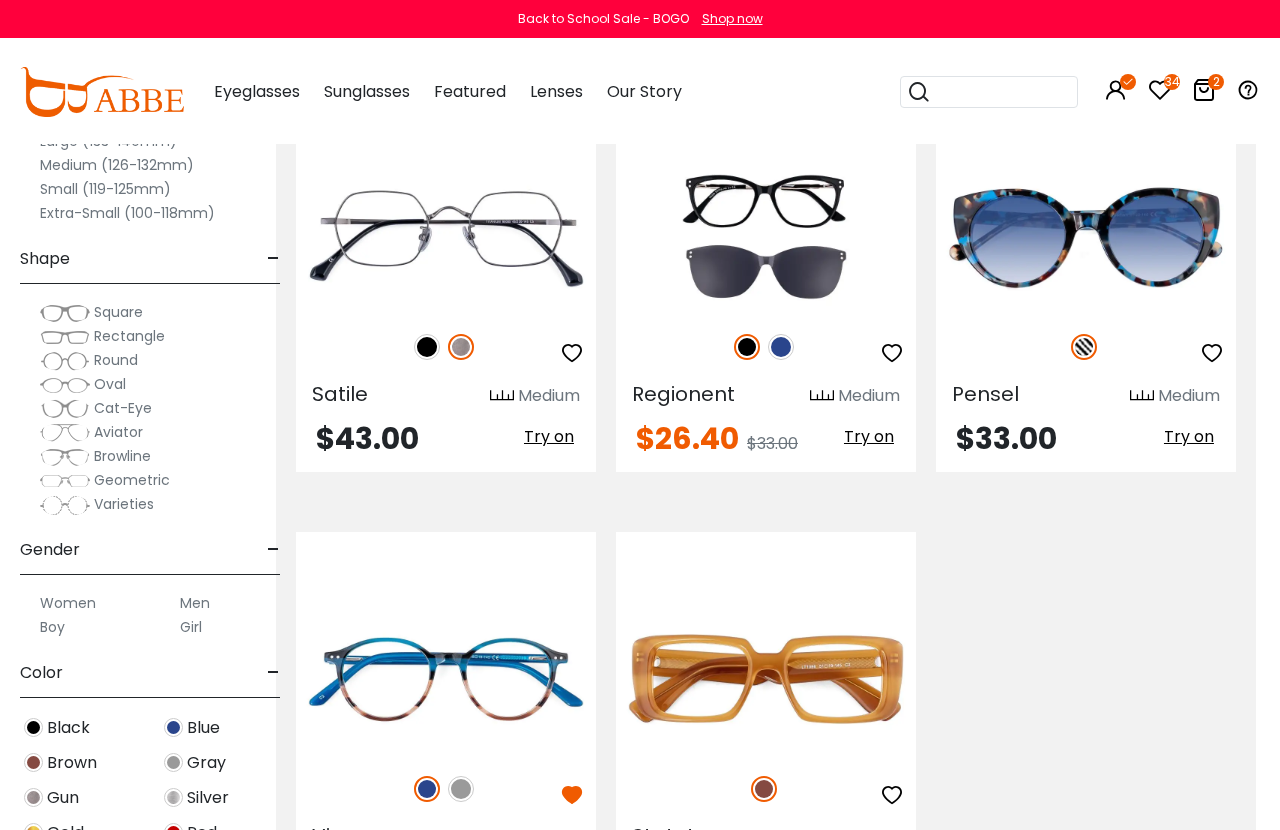 click at bounding box center [1160, 90] 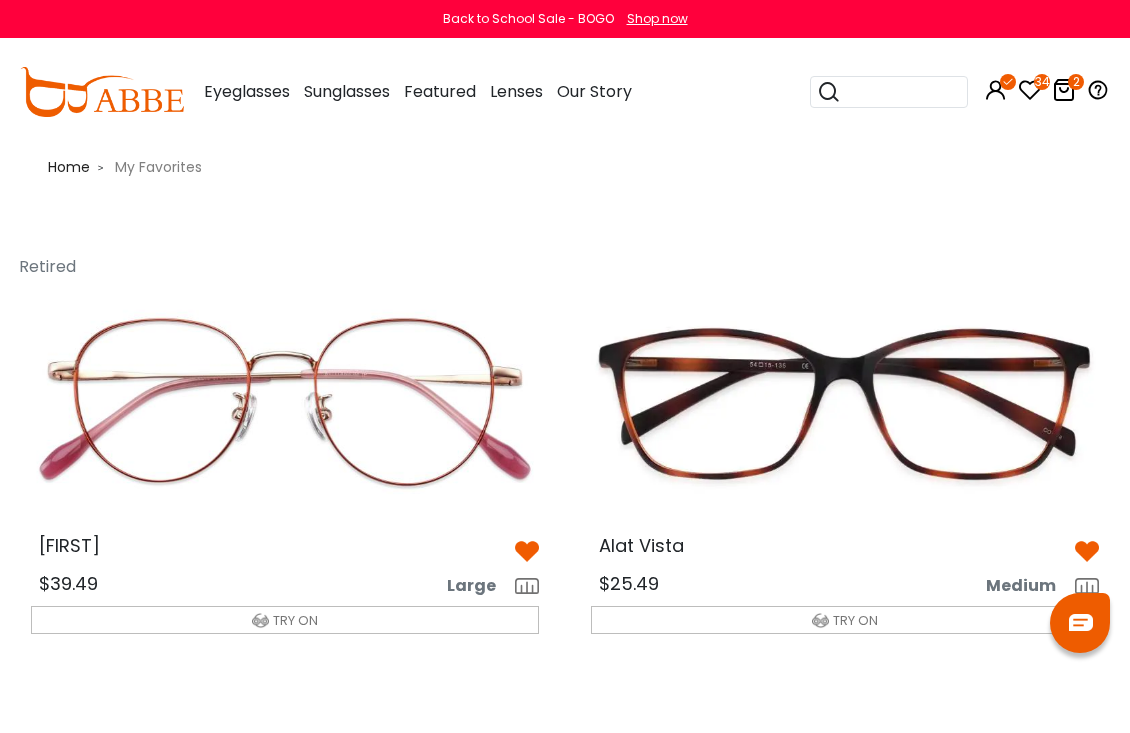 scroll, scrollTop: 5, scrollLeft: 0, axis: vertical 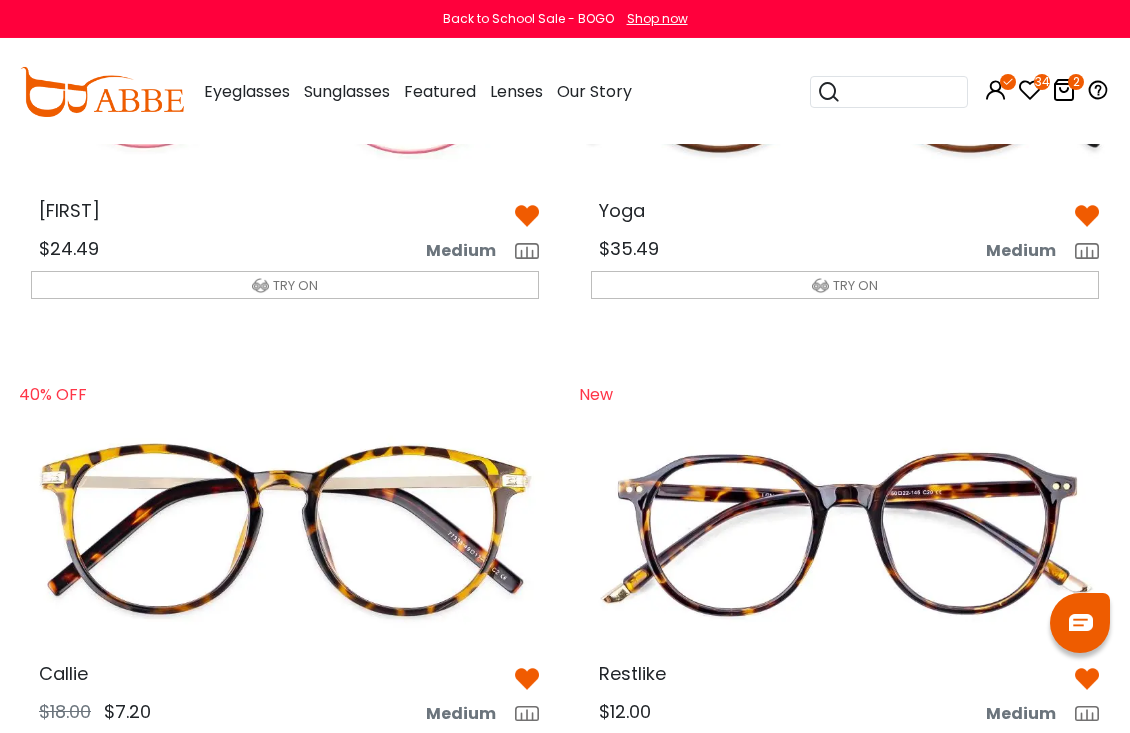 click on "2" at bounding box center [1076, 82] 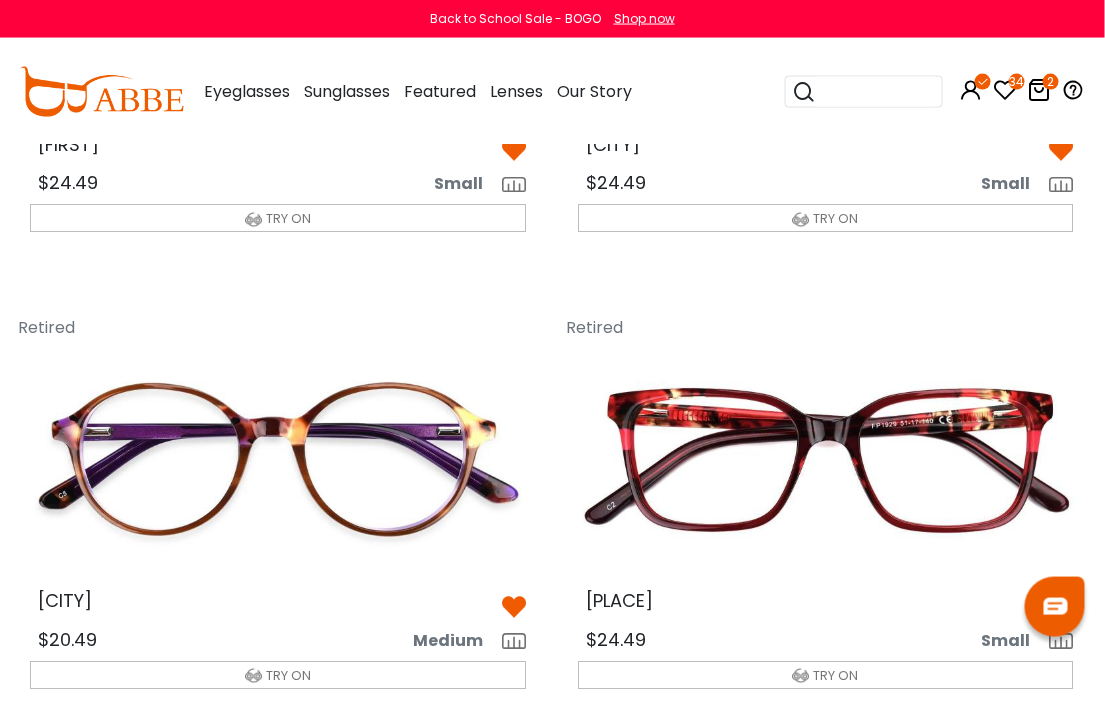scroll, scrollTop: 4511, scrollLeft: 0, axis: vertical 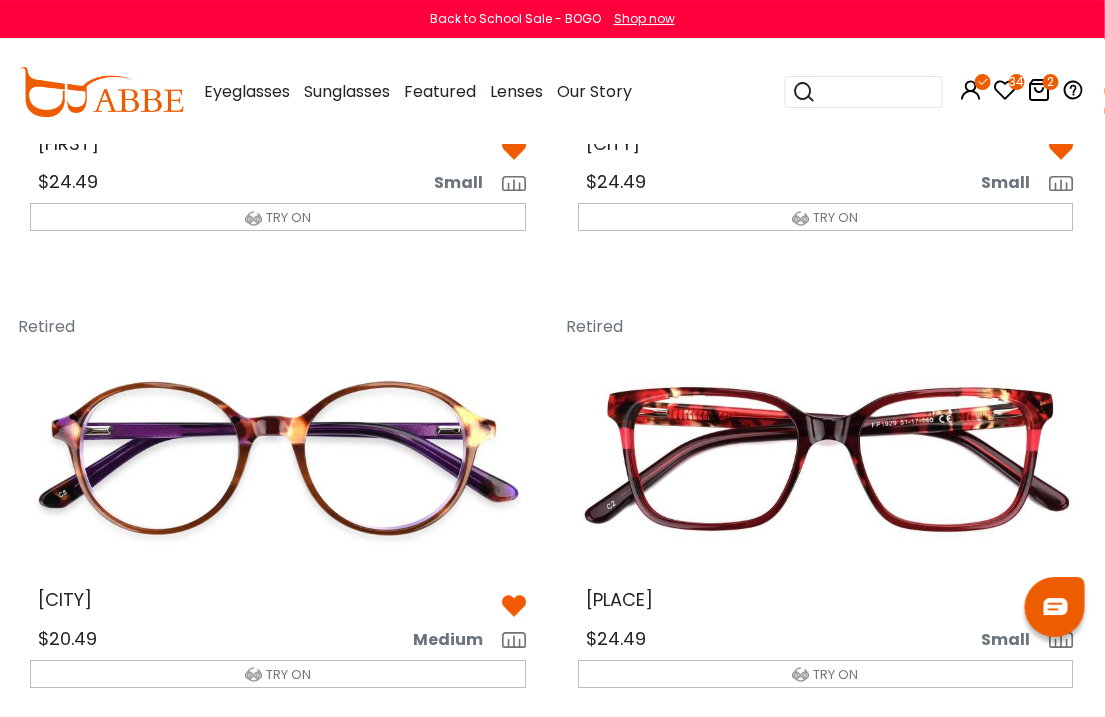 click at bounding box center [279, 459] 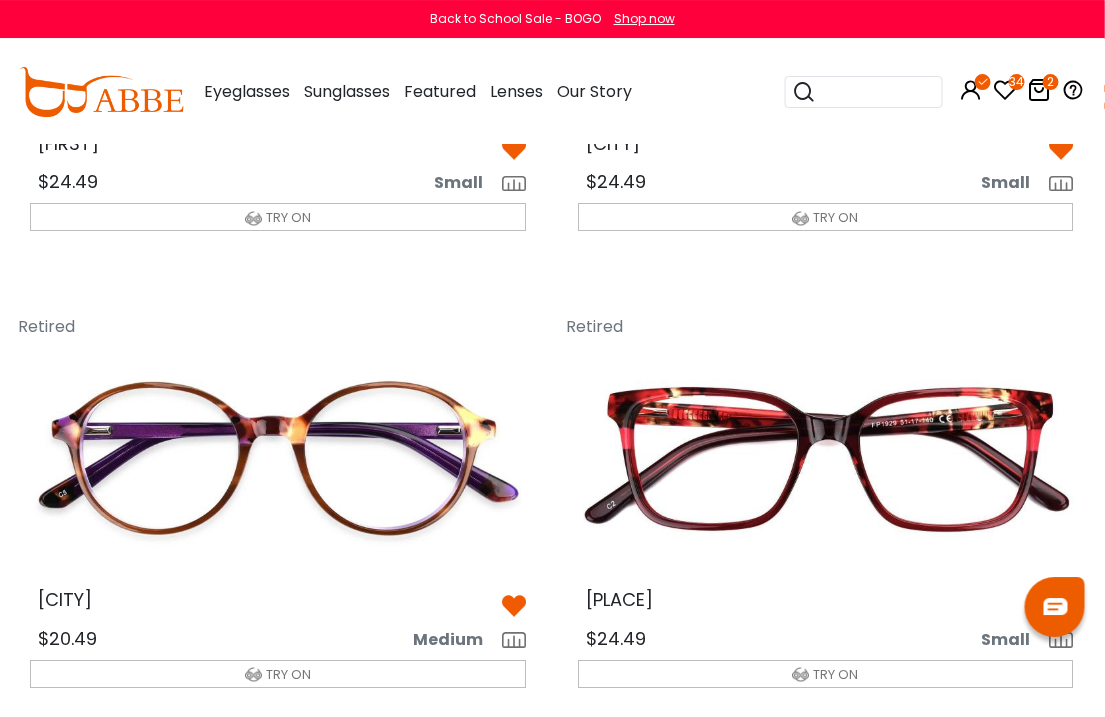 click on "Vienna" at bounding box center (66, 599) 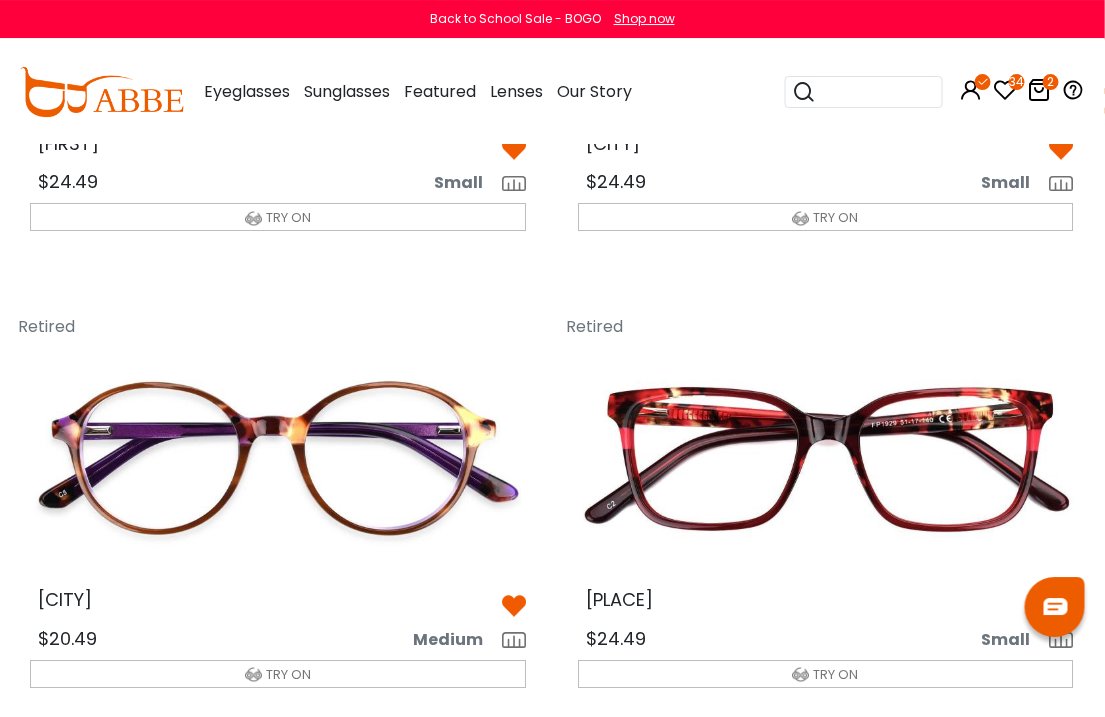 click at bounding box center (279, 459) 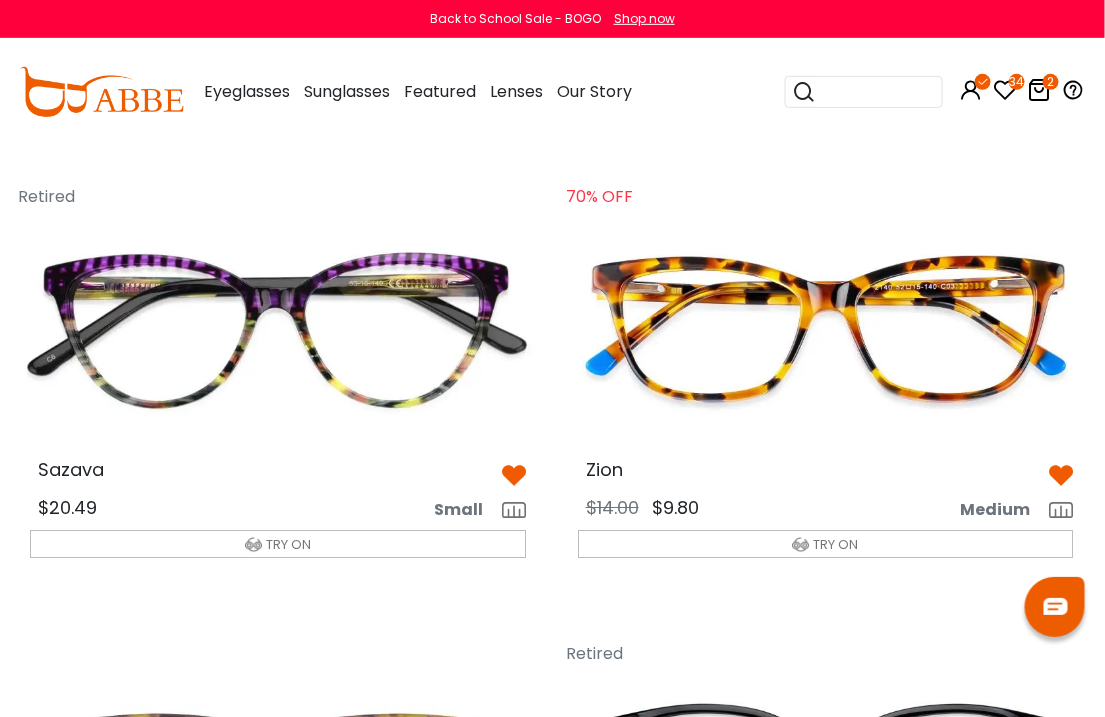 scroll, scrollTop: 5099, scrollLeft: 0, axis: vertical 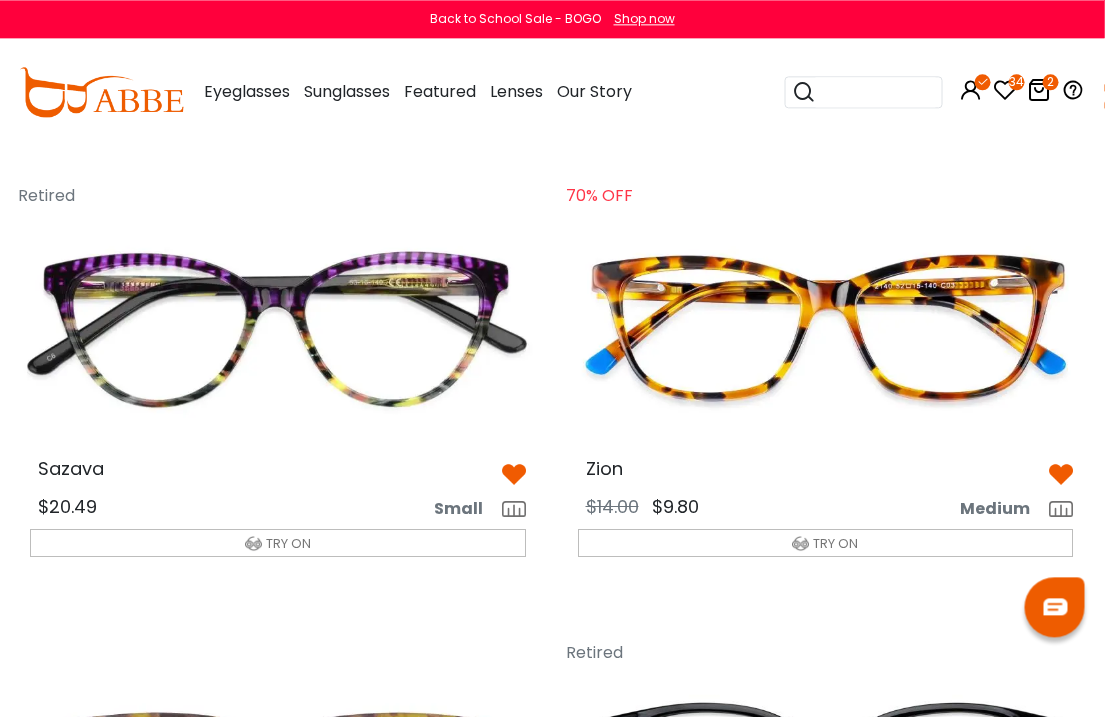 click at bounding box center (827, 328) 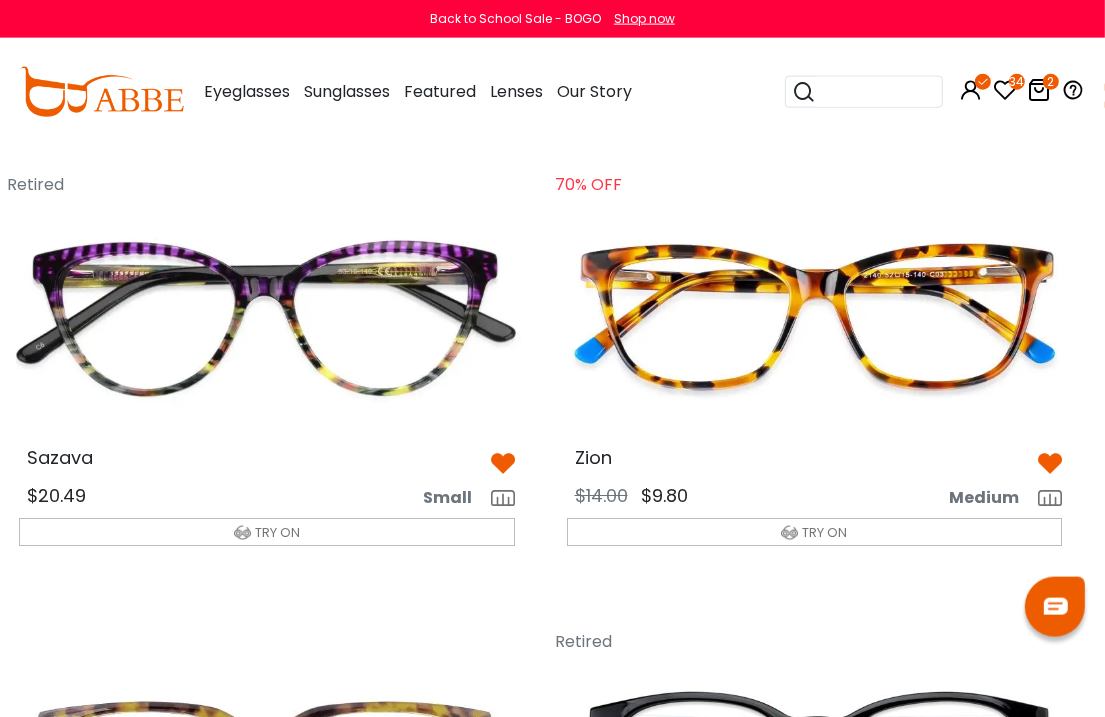 scroll, scrollTop: 5104, scrollLeft: 12, axis: both 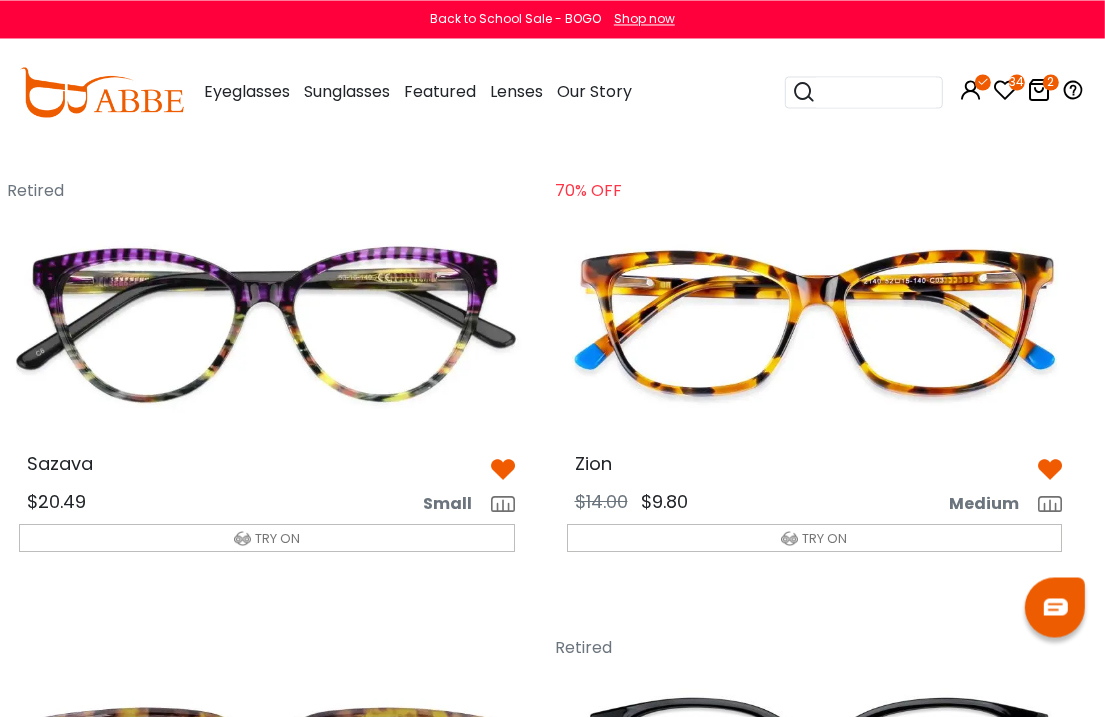 click at bounding box center (815, 323) 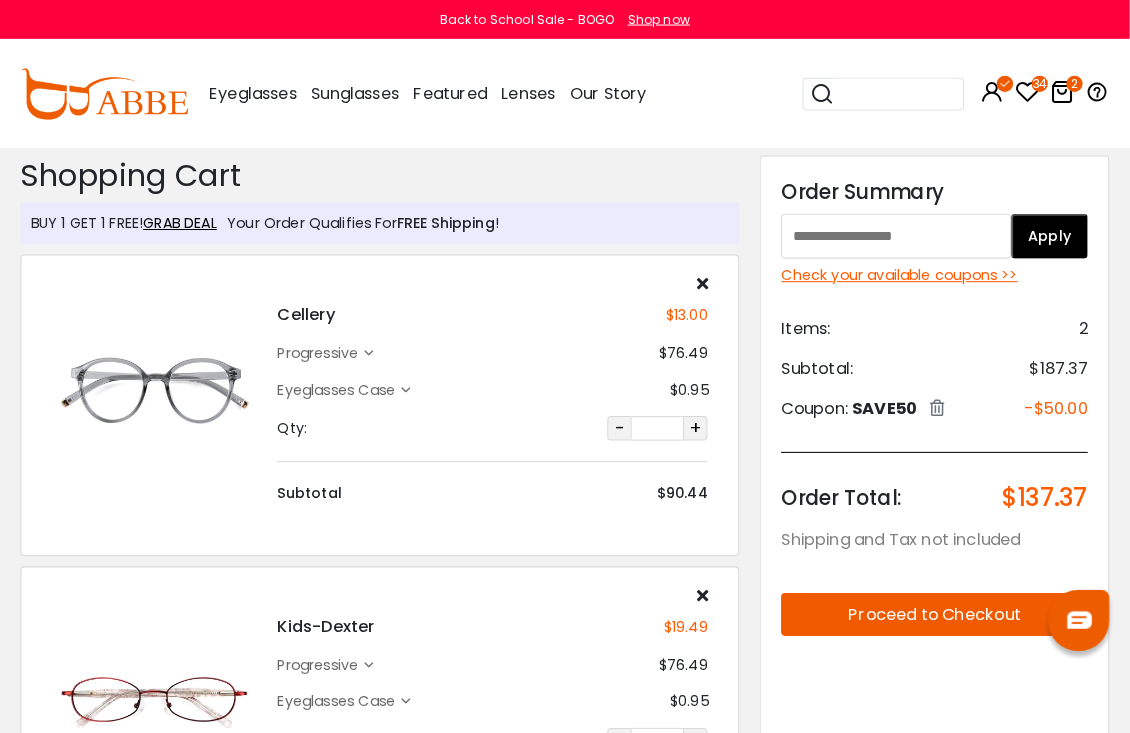 scroll, scrollTop: 5, scrollLeft: 0, axis: vertical 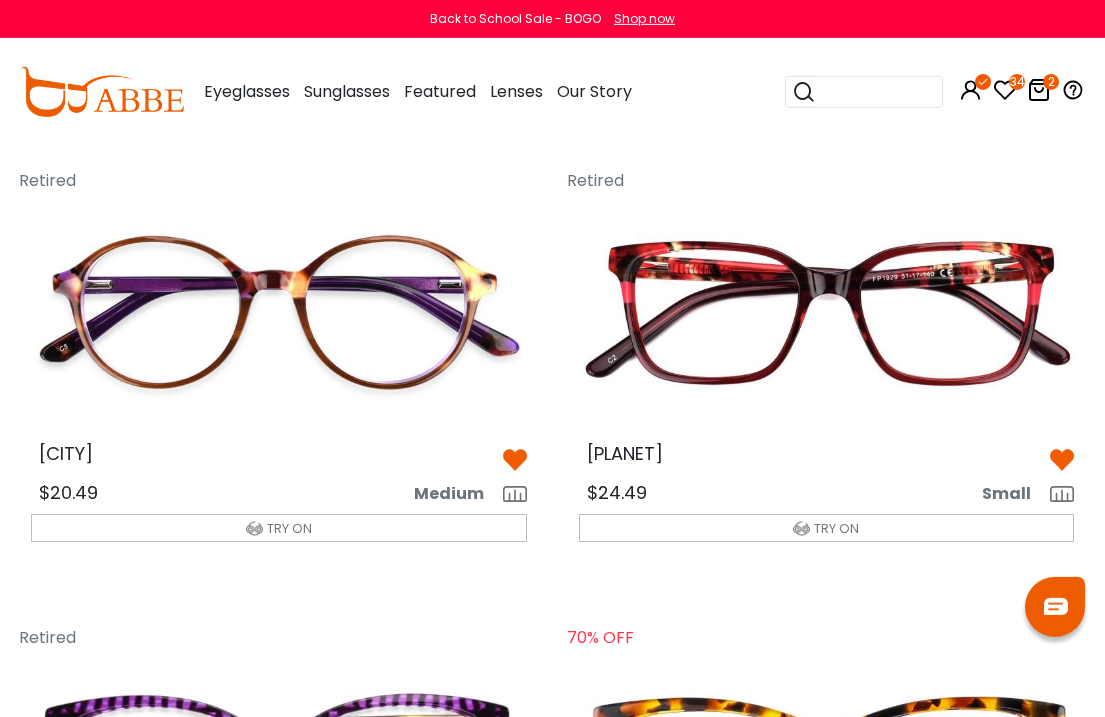 click at bounding box center (279, 313) 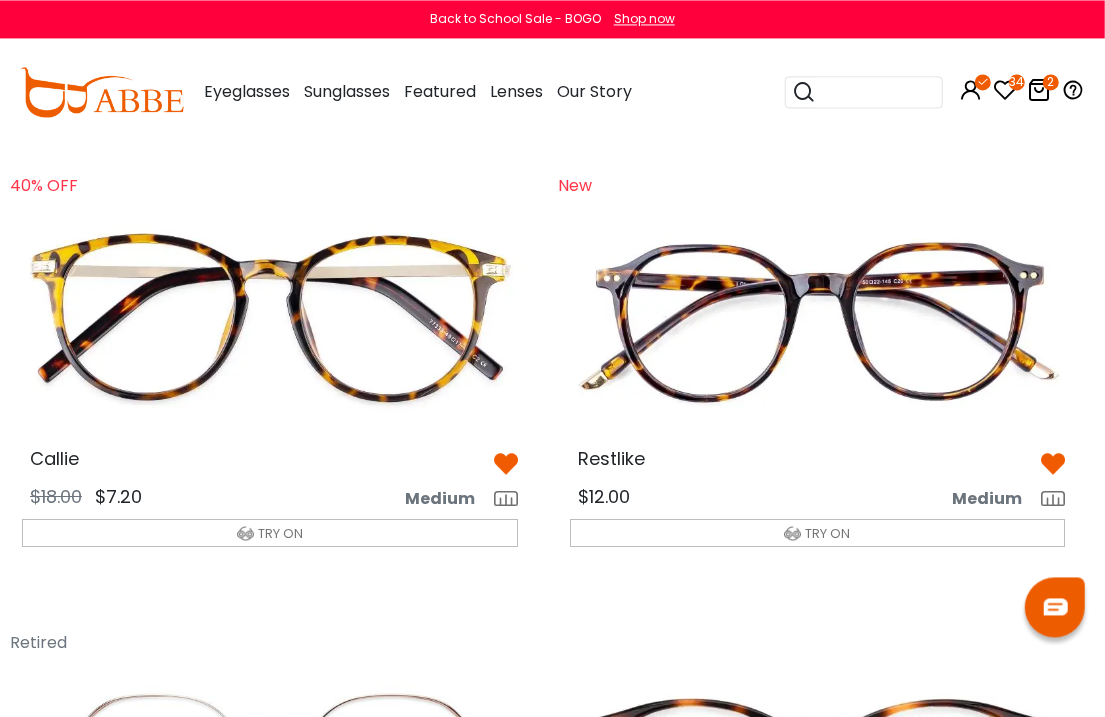 scroll, scrollTop: 1455, scrollLeft: 7, axis: both 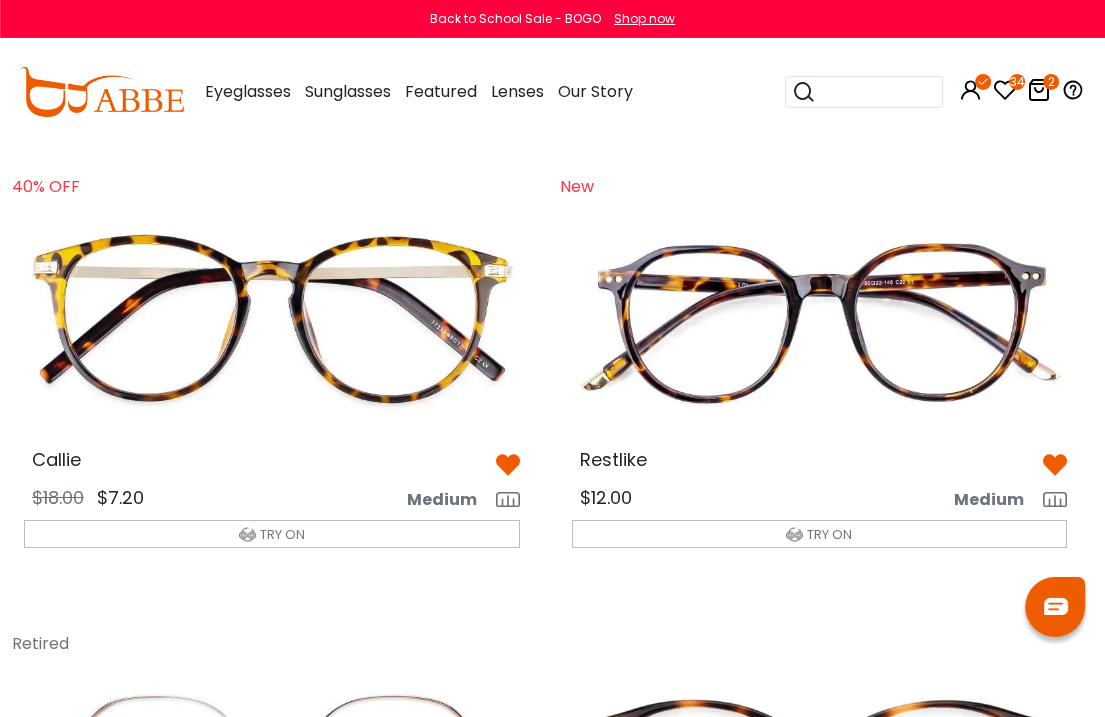 click at bounding box center [272, 319] 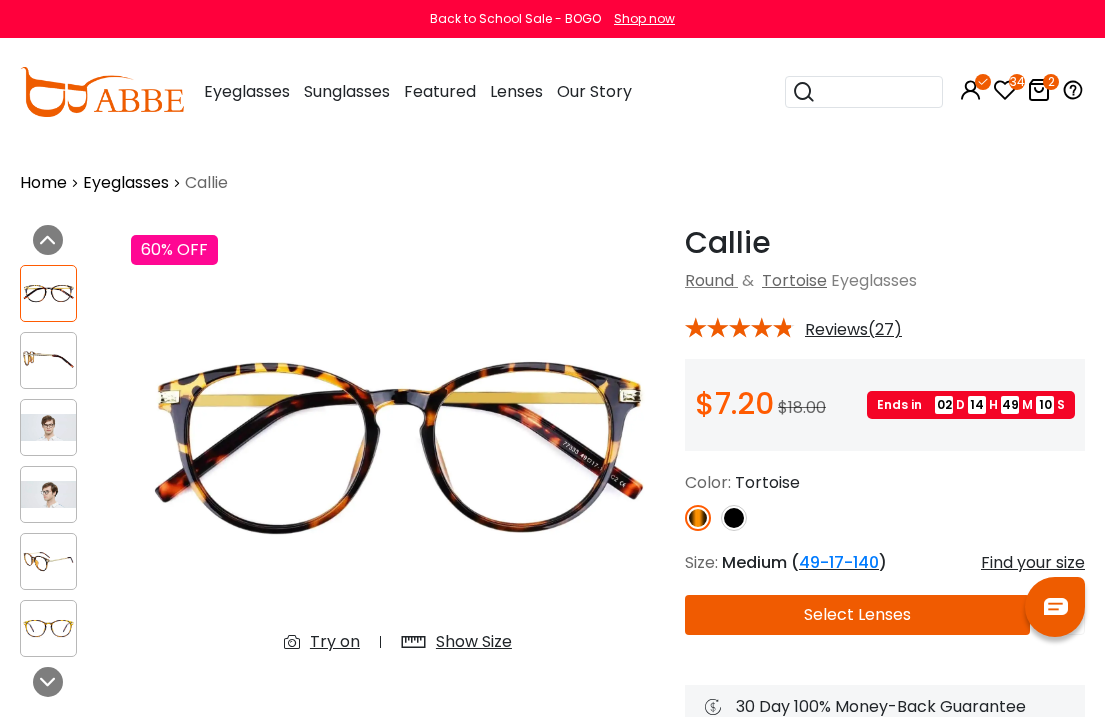 scroll, scrollTop: 0, scrollLeft: 0, axis: both 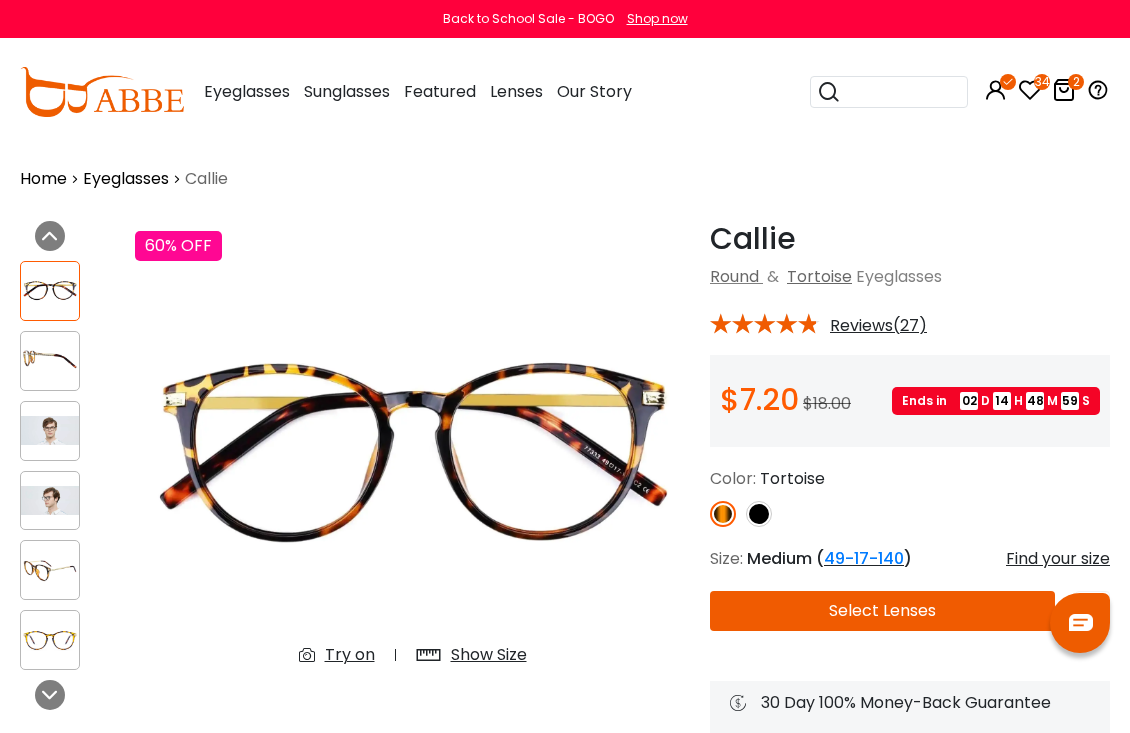 click on "Select Lenses" at bounding box center [882, 611] 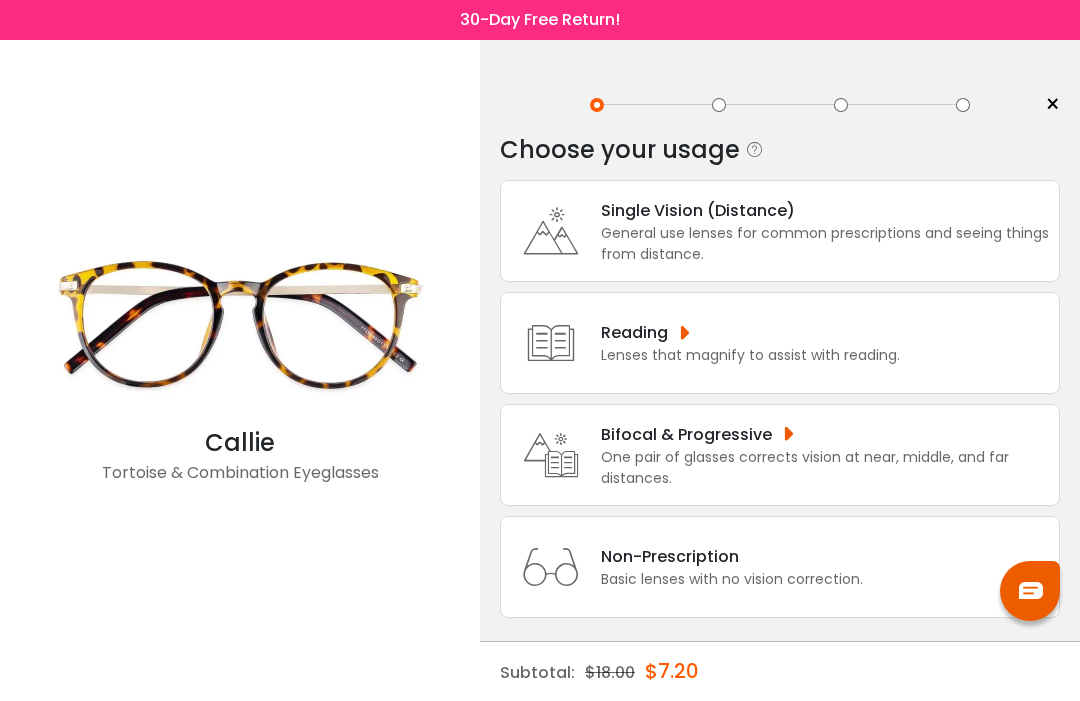 scroll, scrollTop: 0, scrollLeft: 0, axis: both 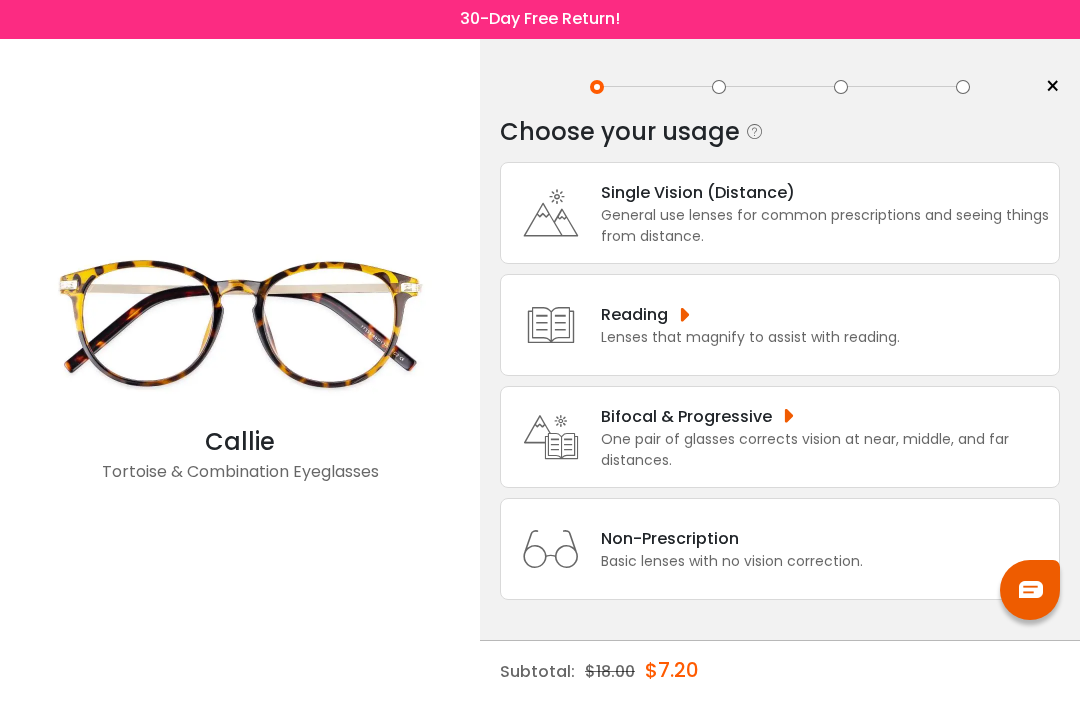 click on "One pair of glasses corrects vision at near, middle, and far distances." at bounding box center (825, 451) 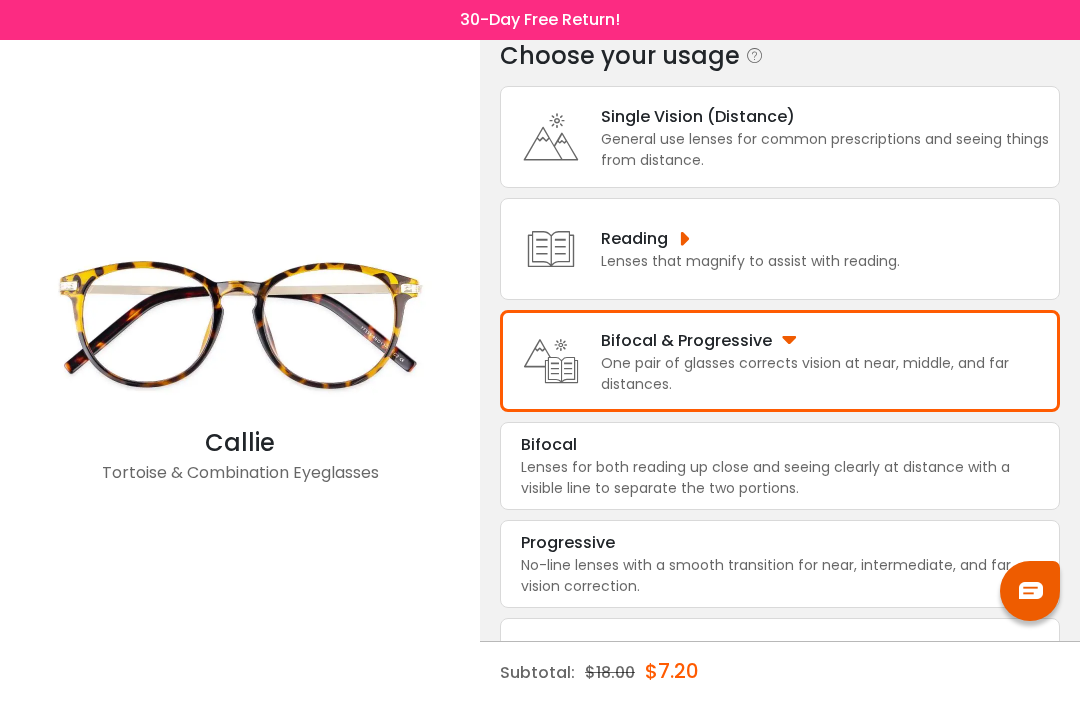 scroll, scrollTop: 95, scrollLeft: 0, axis: vertical 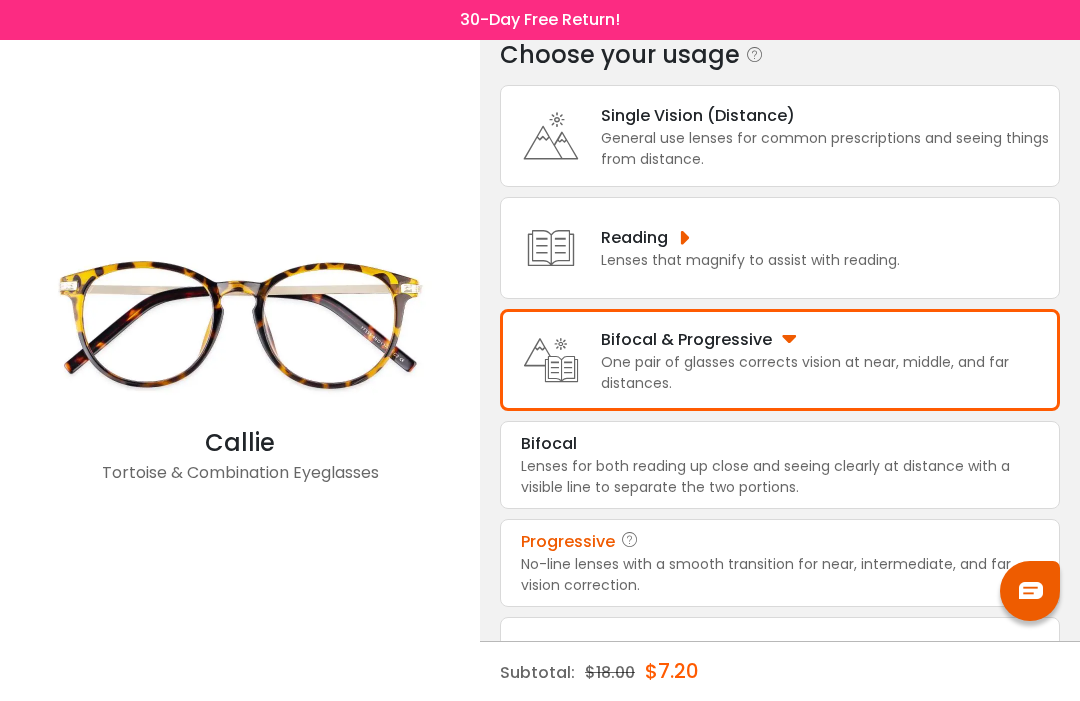click on "No-line lenses with a smooth transition for near, intermediate, and far vision correction." at bounding box center [780, 575] 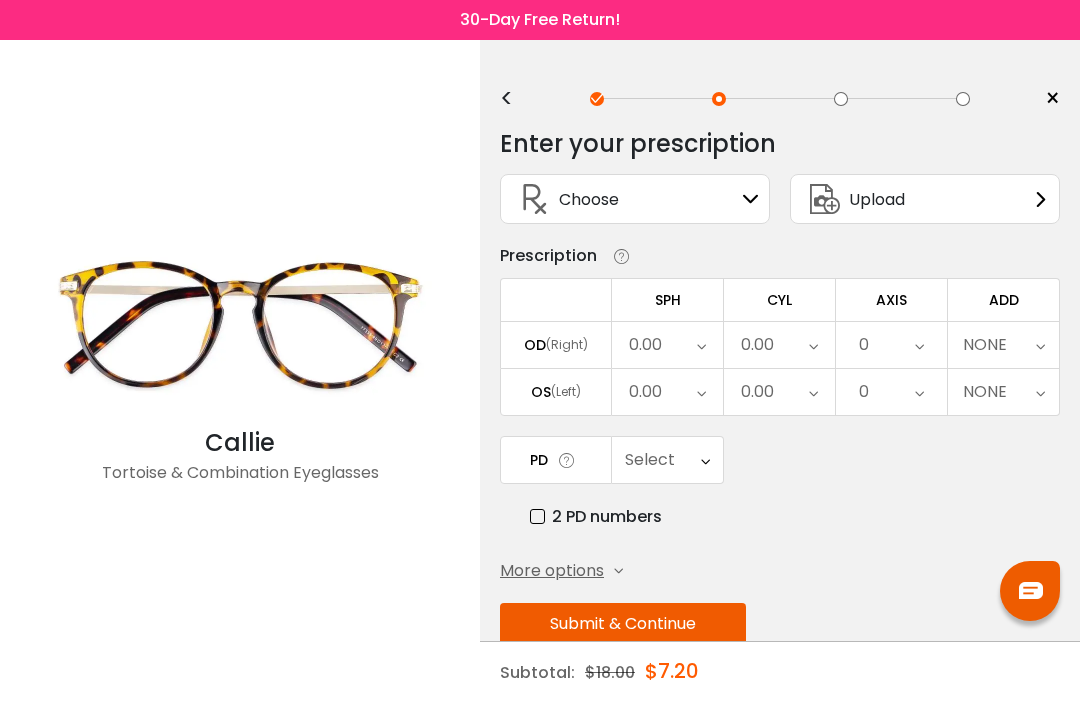 scroll, scrollTop: 0, scrollLeft: 0, axis: both 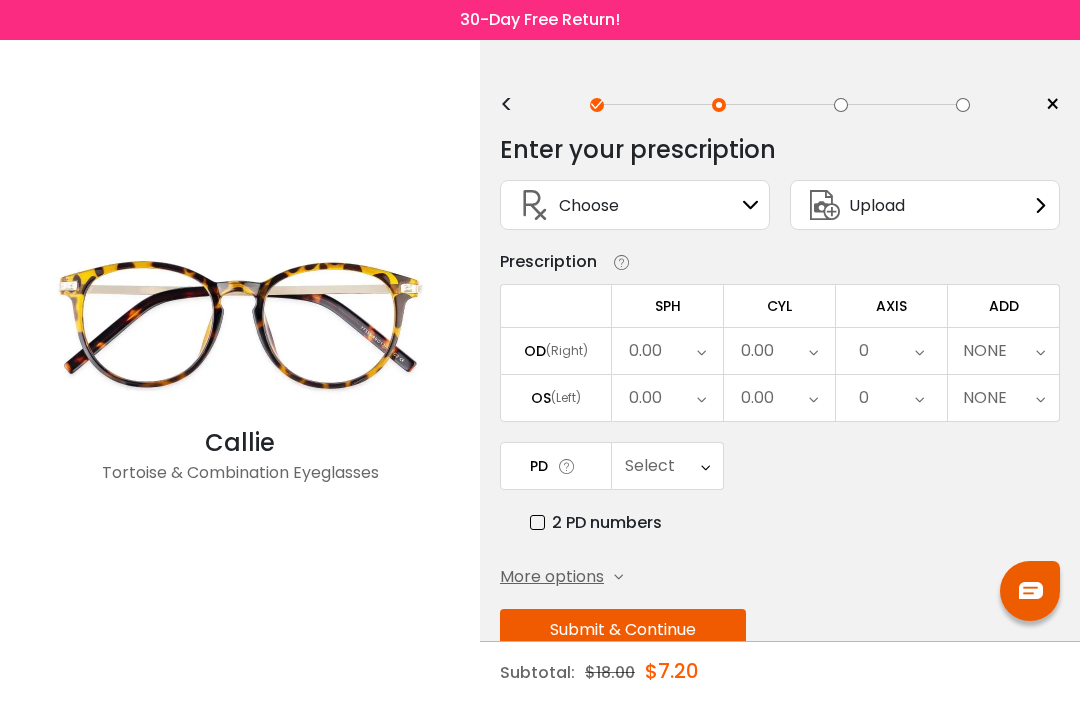 click on "Upload" at bounding box center [925, 205] 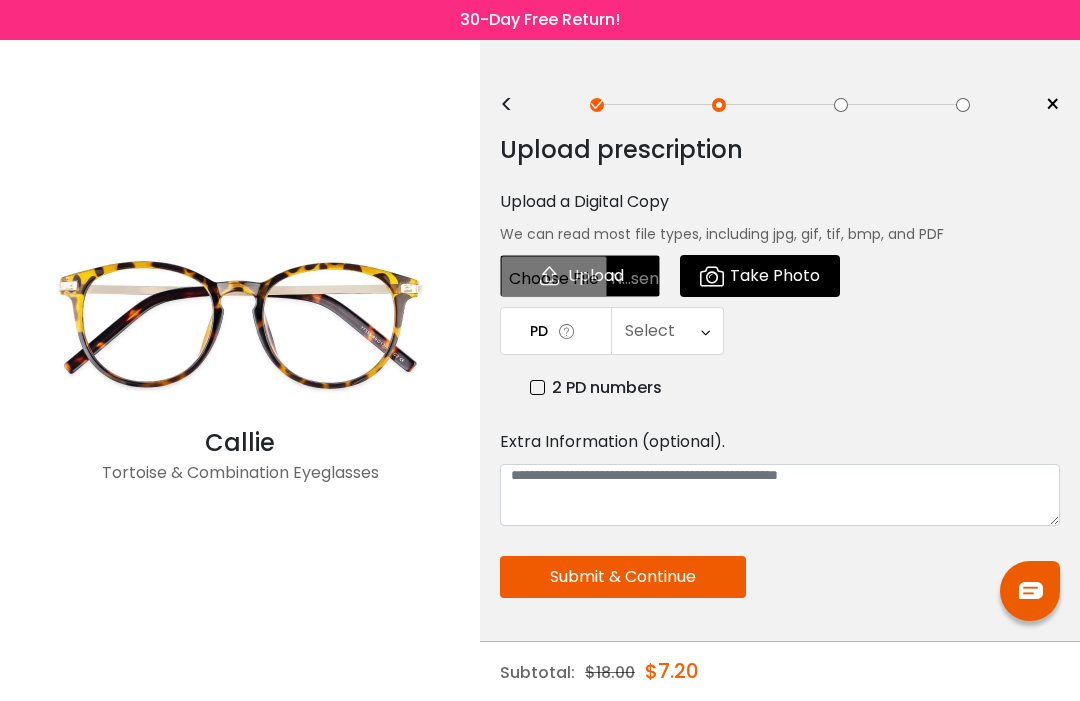 click at bounding box center (580, 276) 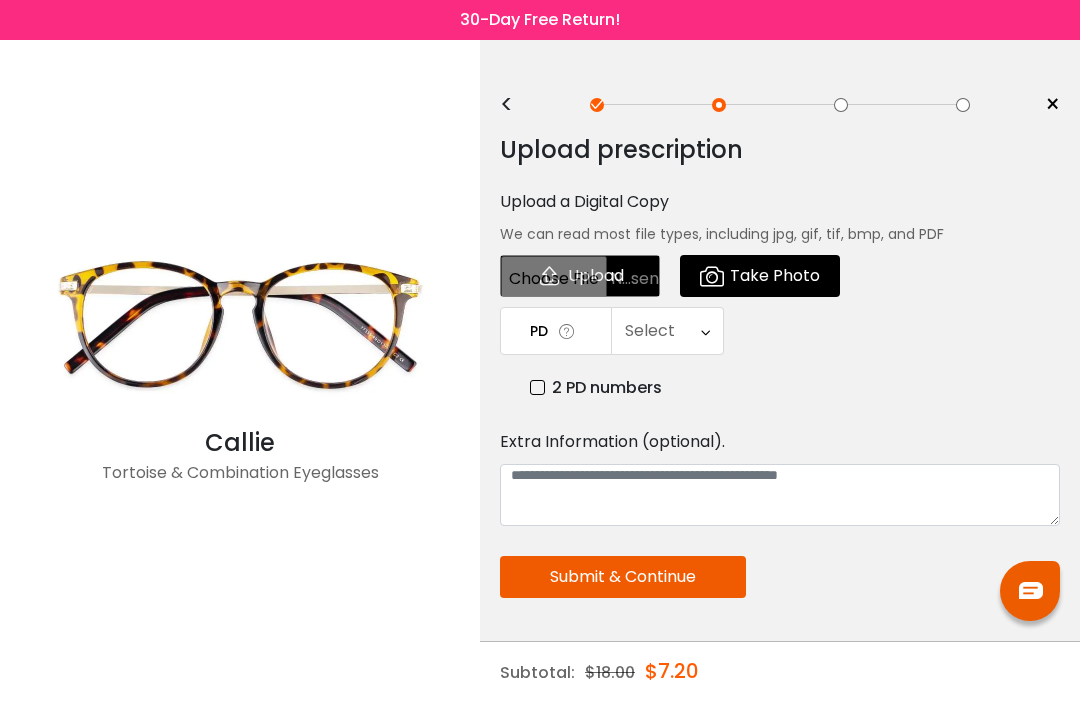 type on "**********" 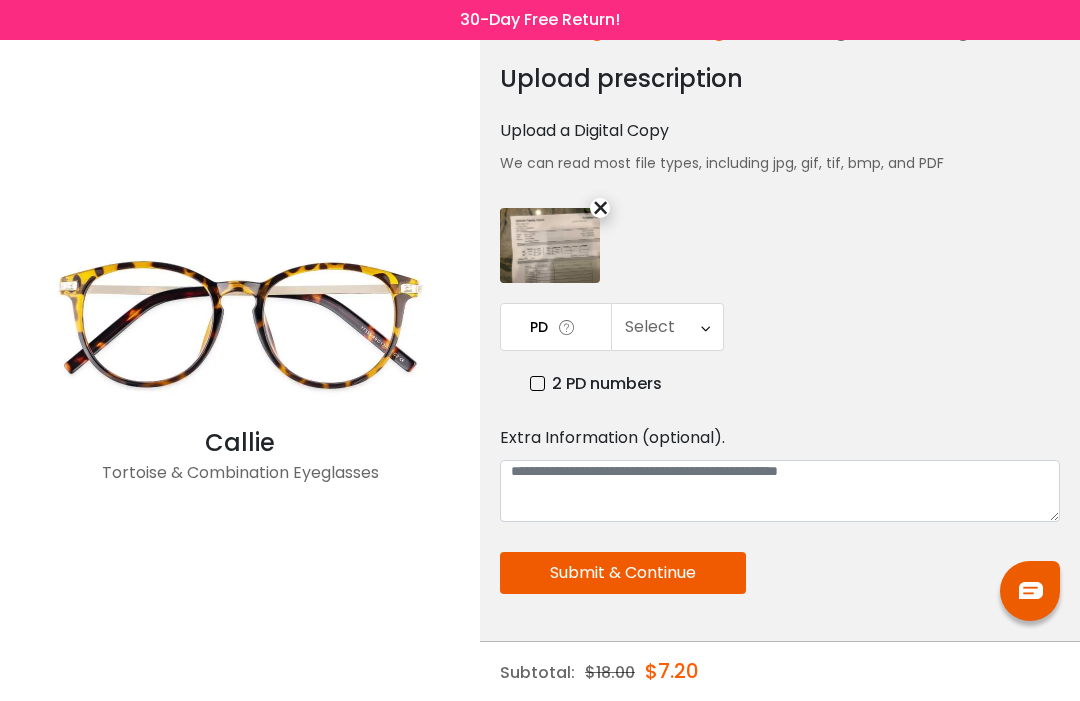 scroll, scrollTop: 75, scrollLeft: 0, axis: vertical 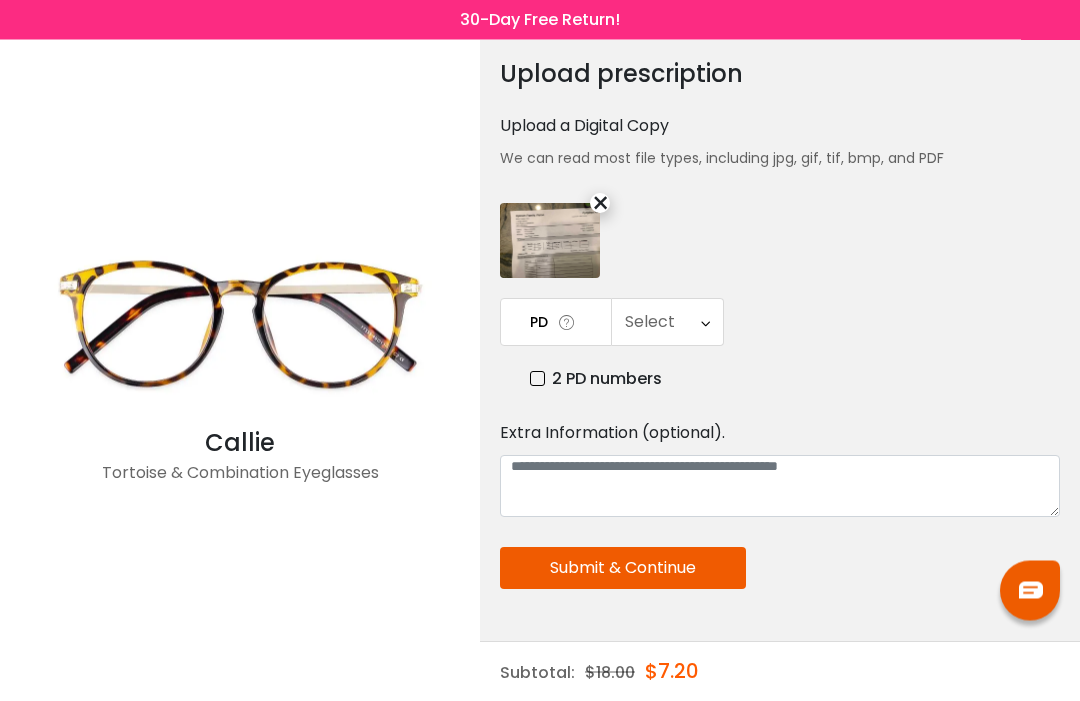 click on "Submit & Continue" at bounding box center [623, 569] 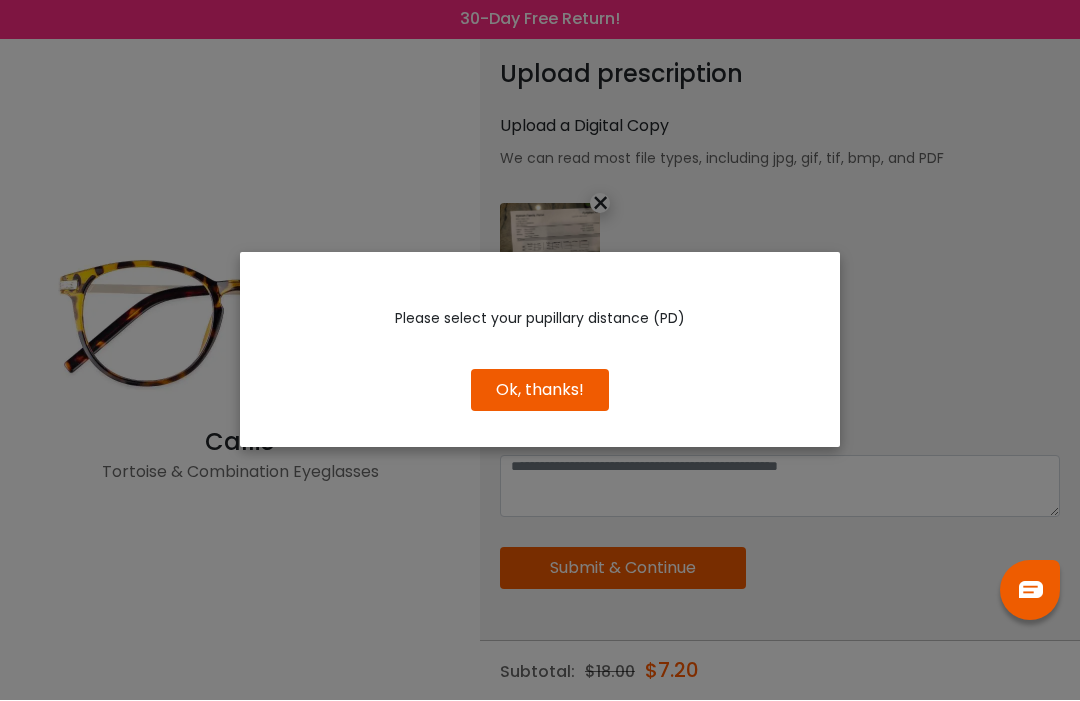 click on "Ok, thanks!" at bounding box center (540, 391) 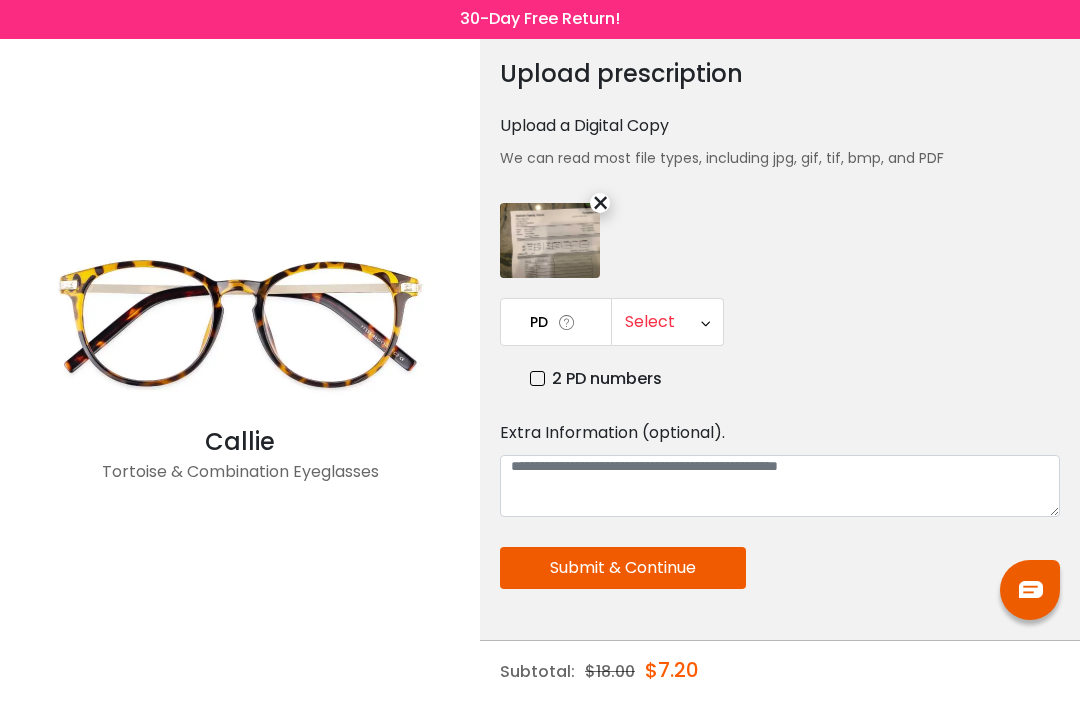 click on "Select" at bounding box center [667, 323] 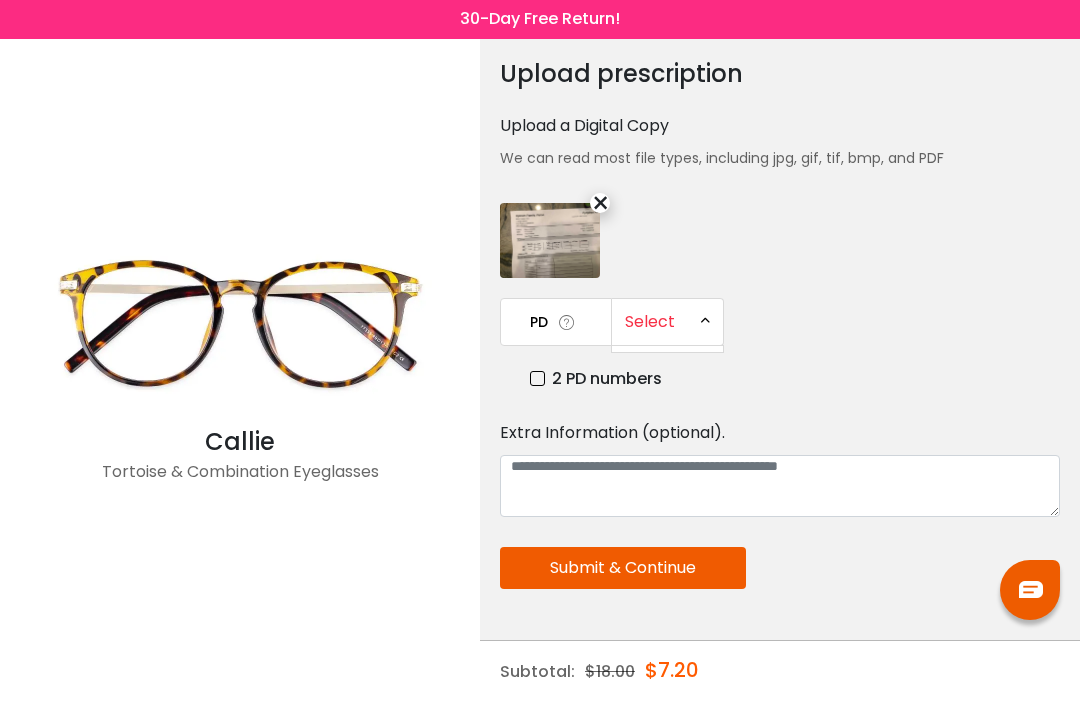 scroll, scrollTop: 482, scrollLeft: 0, axis: vertical 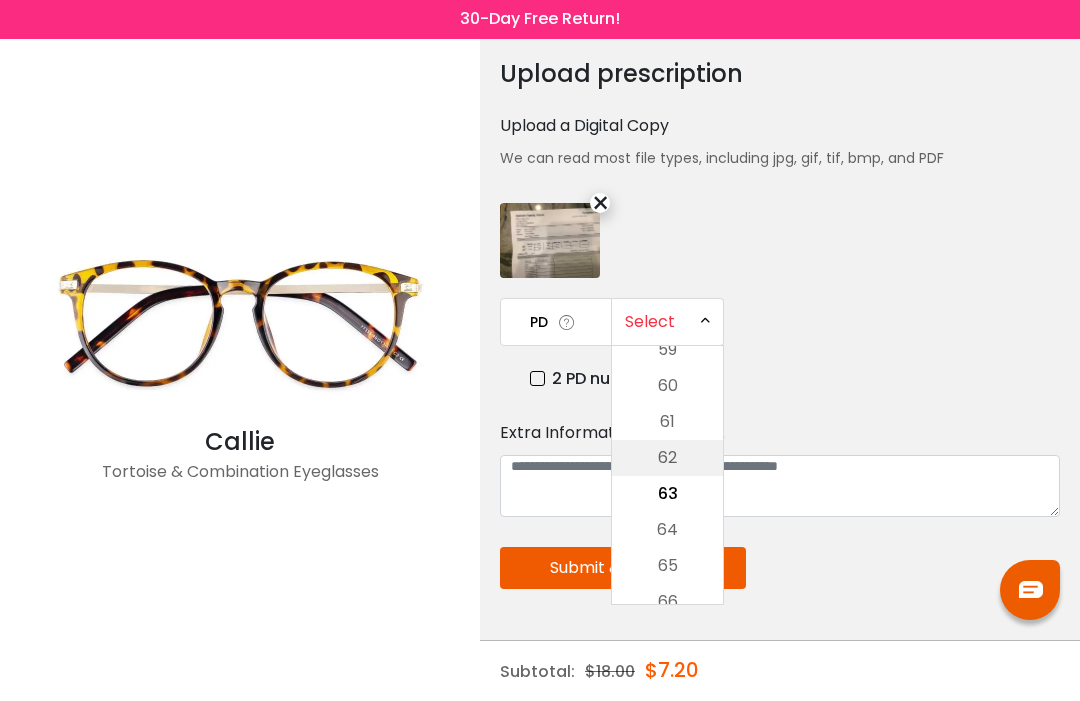 click on "62" at bounding box center [667, 459] 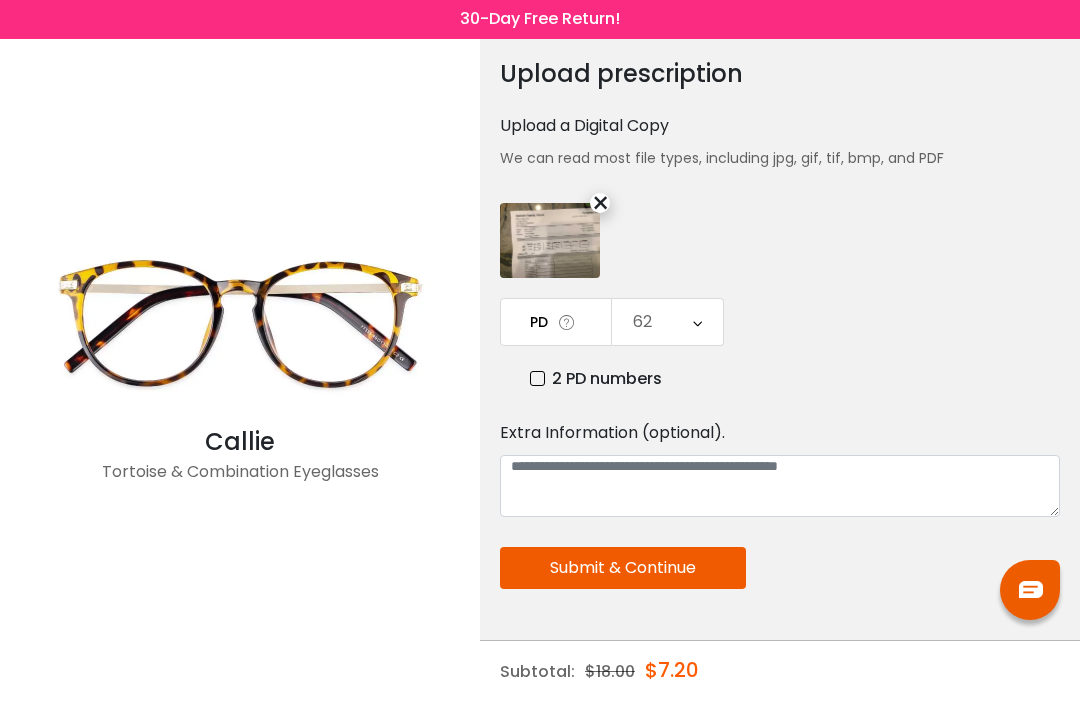 click on "Submit & Continue" at bounding box center [623, 569] 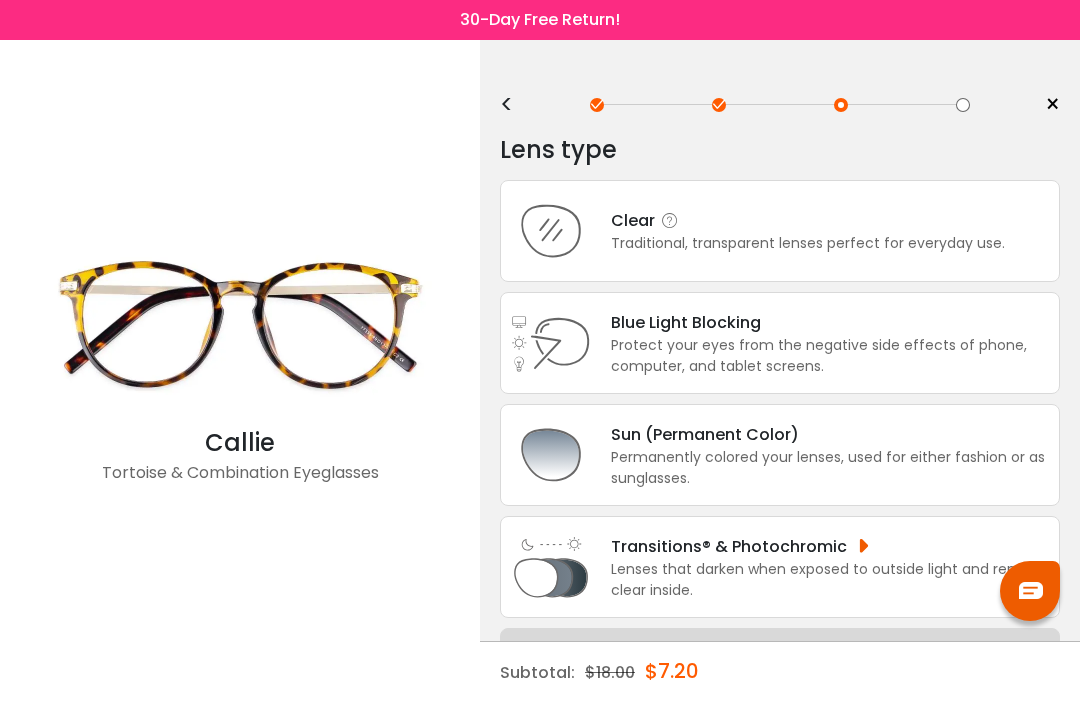 click on "Traditional, transparent lenses perfect for everyday use." at bounding box center (808, 243) 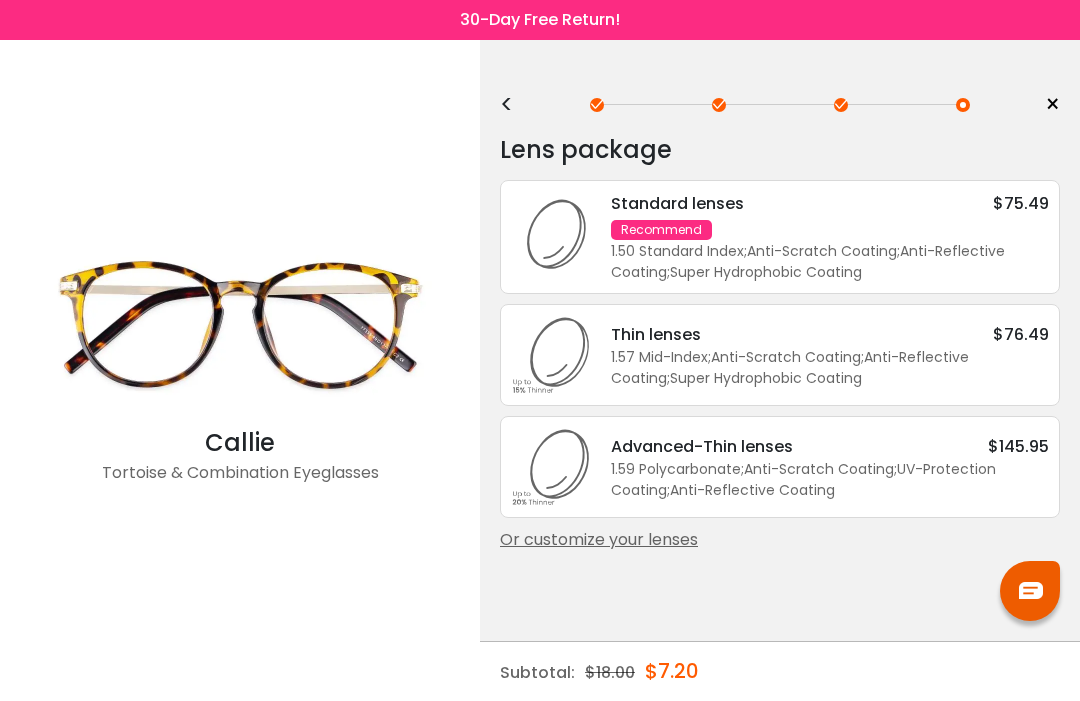 click on "1.57 Mid-Index ;
Anti-Scratch Coating ;
Anti-Reflective Coating ;
Super Hydrophobic Coating ;" at bounding box center (830, 368) 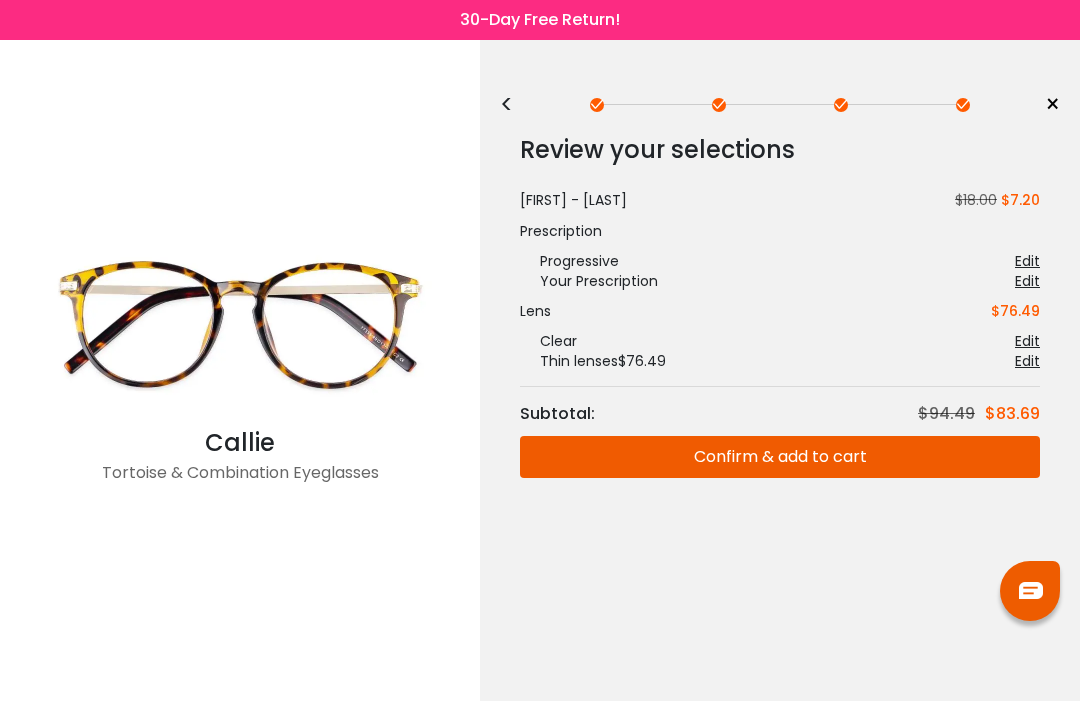 click on "Confirm & add to cart" at bounding box center (780, 457) 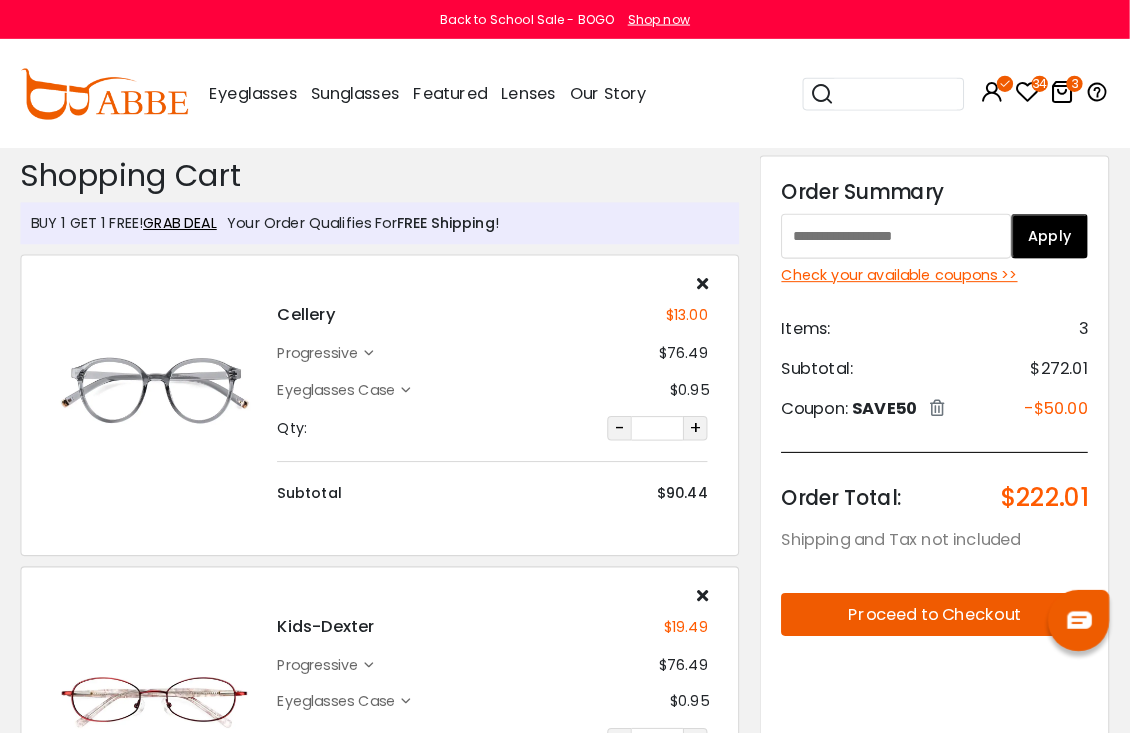 scroll, scrollTop: 5, scrollLeft: 0, axis: vertical 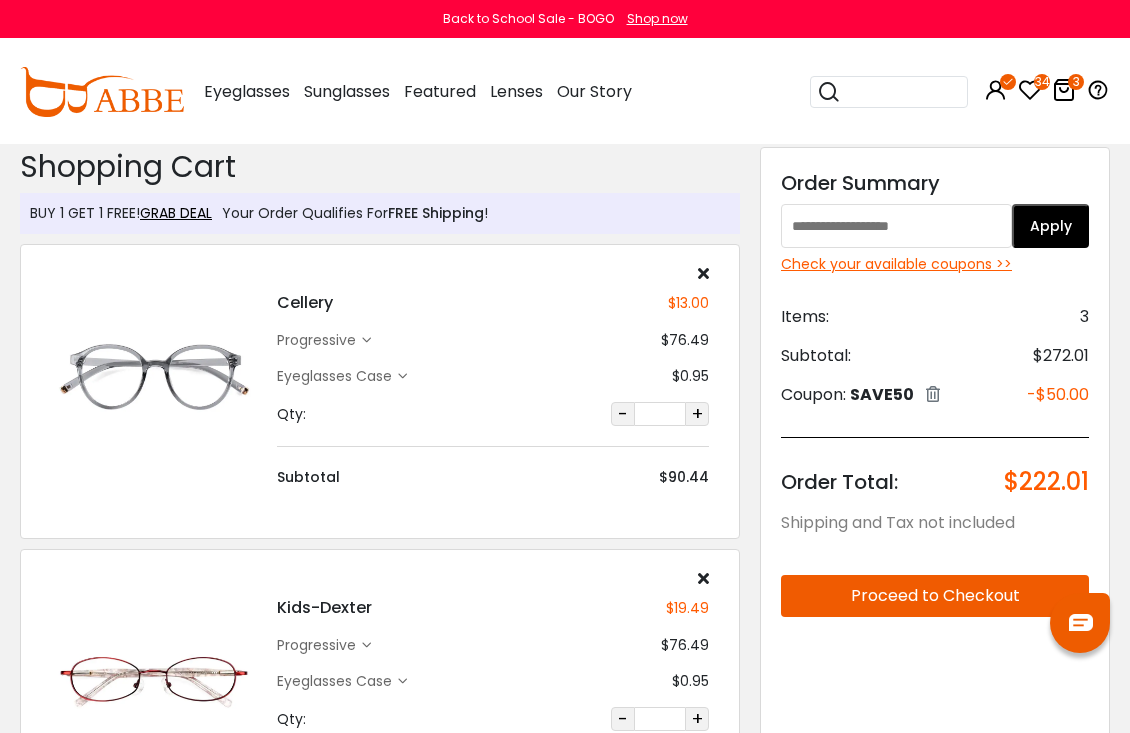 click at bounding box center [896, 226] 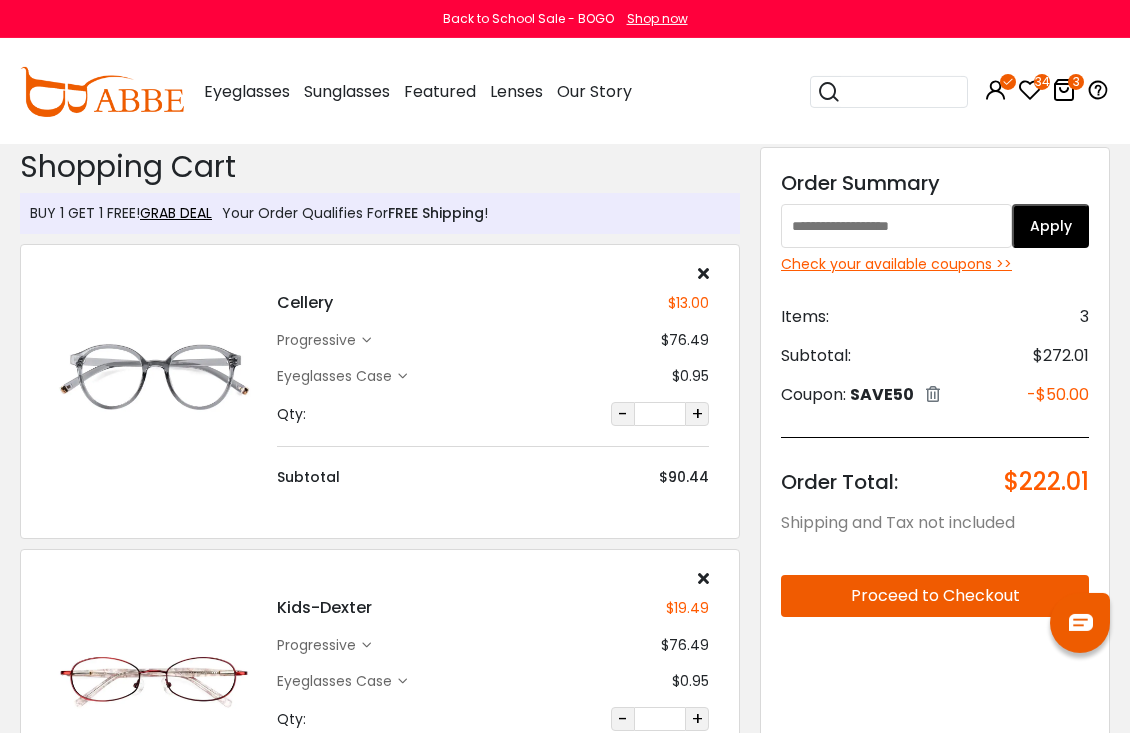 click at bounding box center (896, 226) 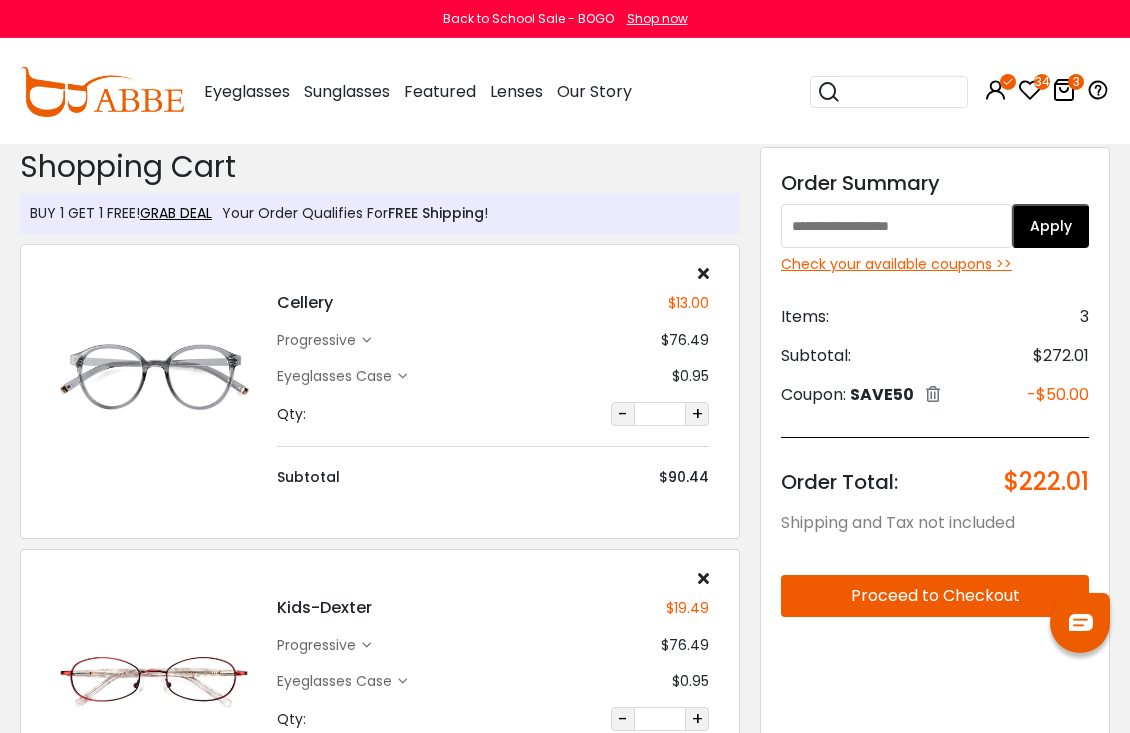 paste on "*******" 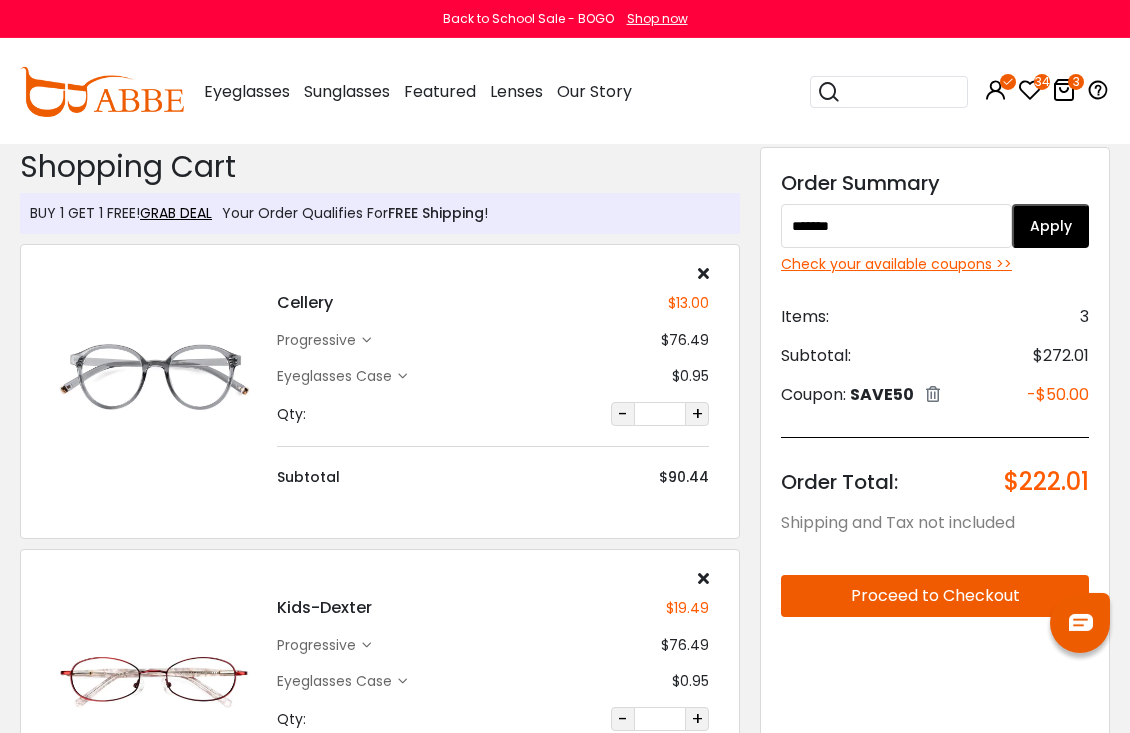 type on "*******" 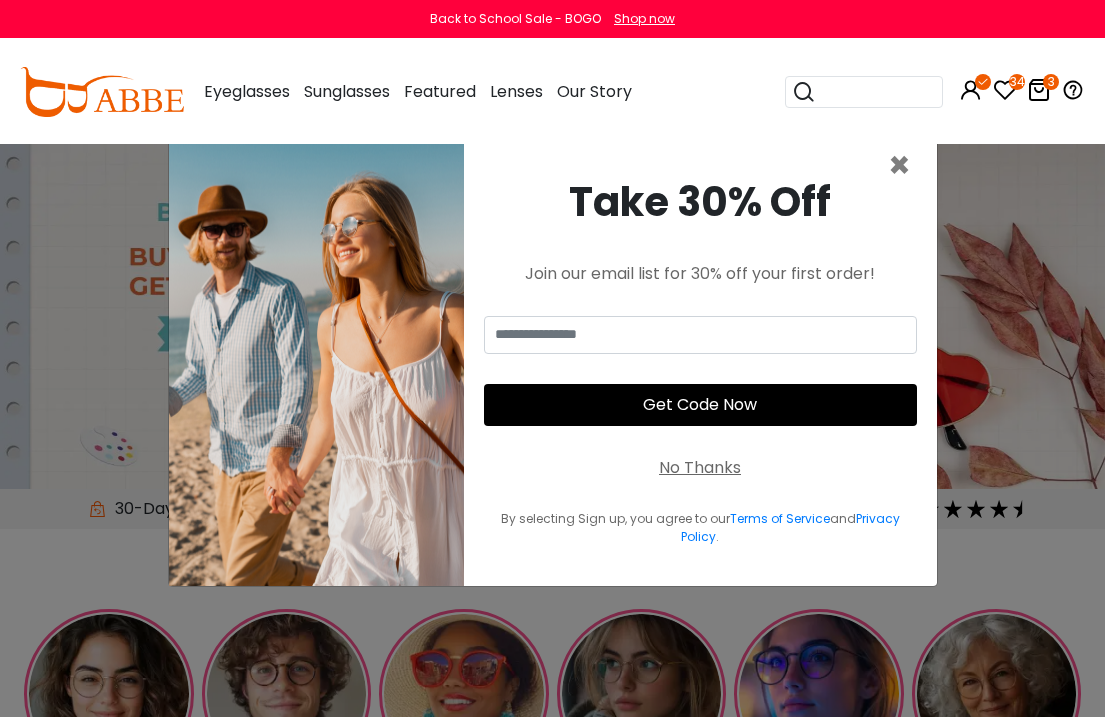 scroll, scrollTop: 53, scrollLeft: 0, axis: vertical 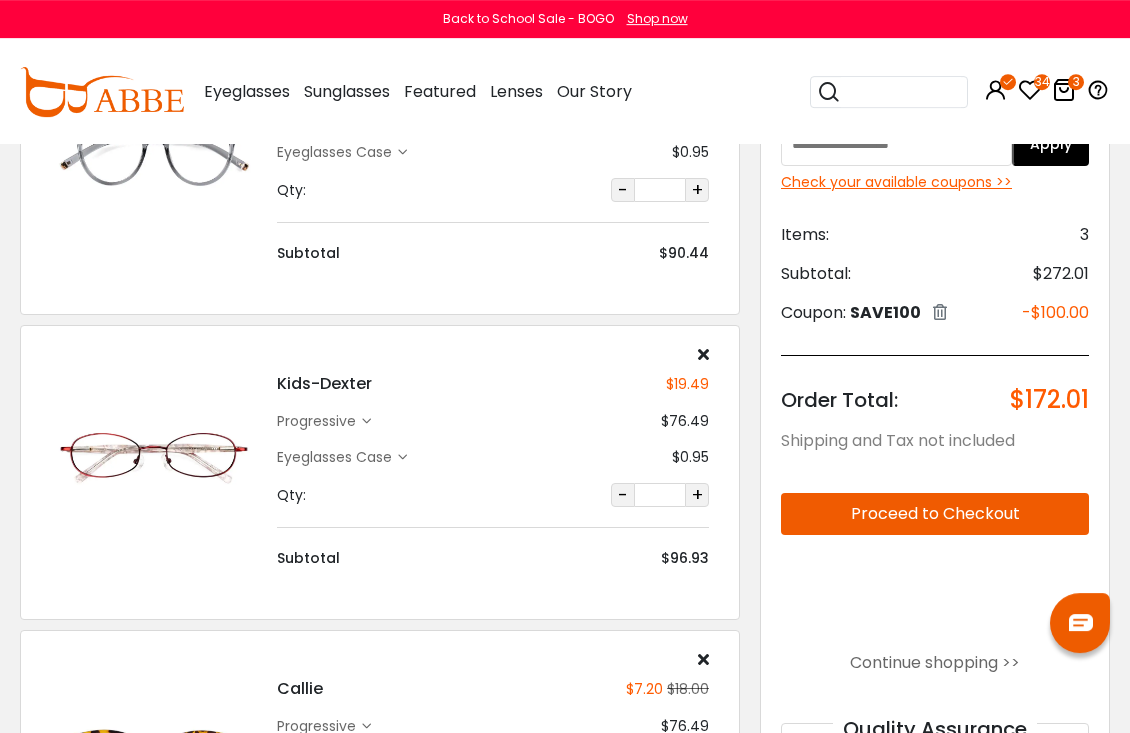 click at bounding box center [703, 354] 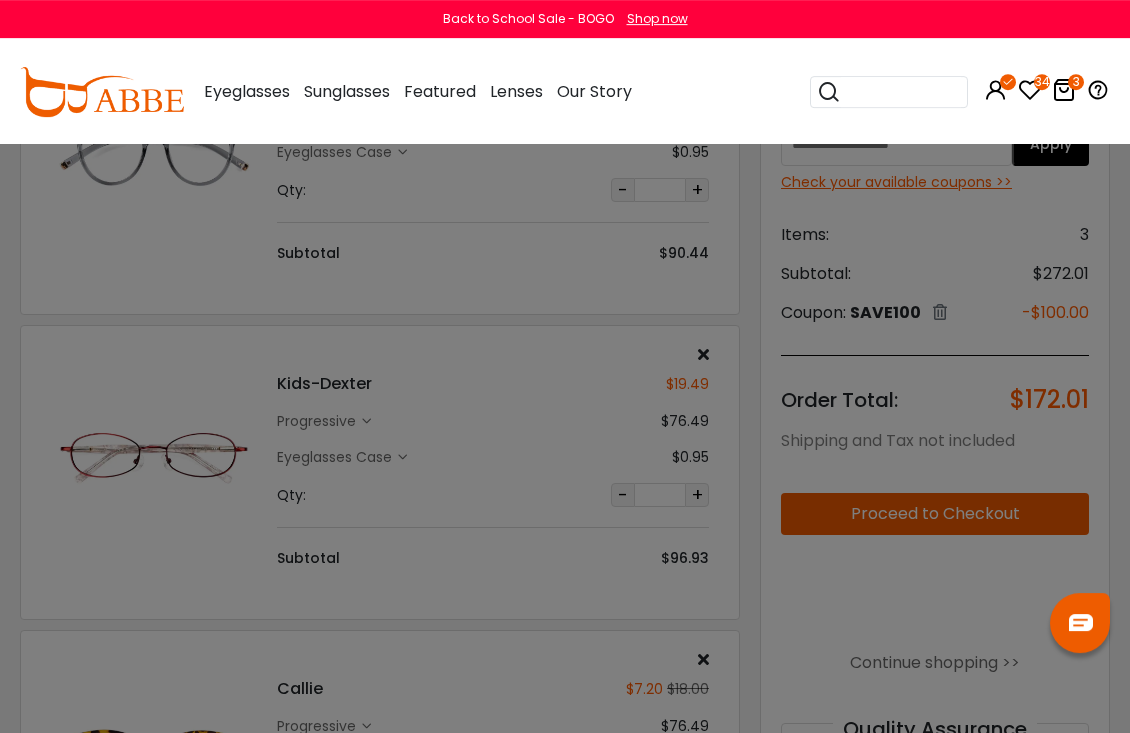 scroll, scrollTop: 229, scrollLeft: 0, axis: vertical 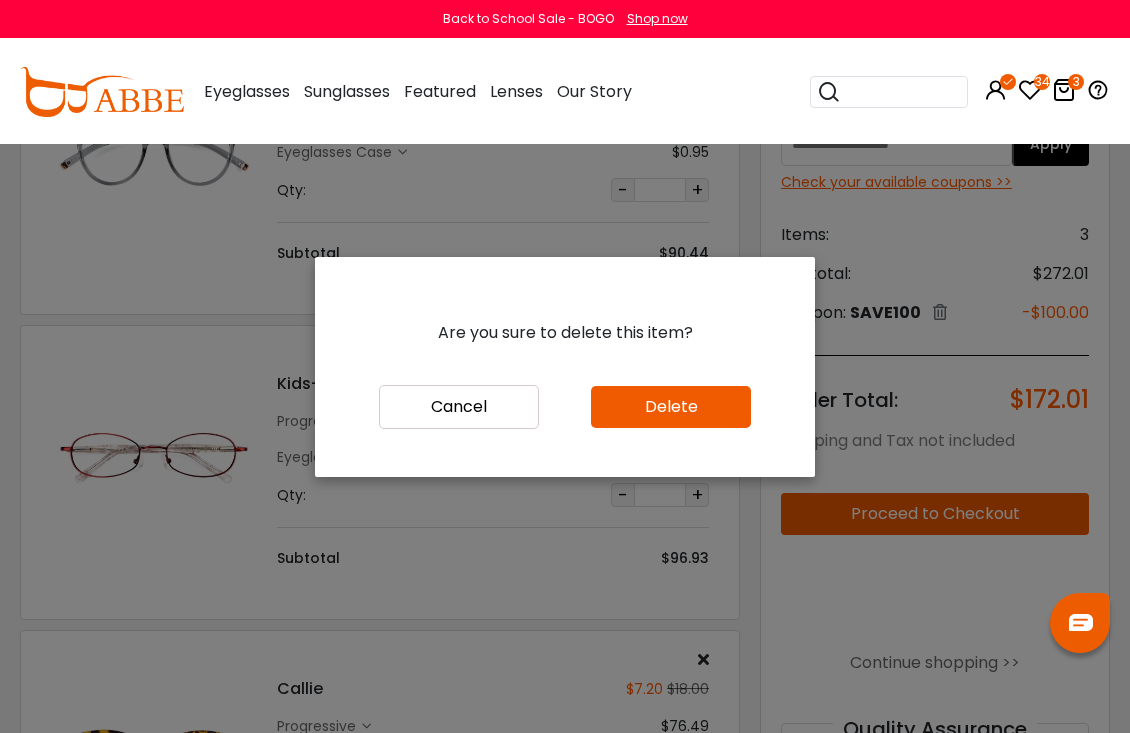 click on "Delete" at bounding box center [671, 407] 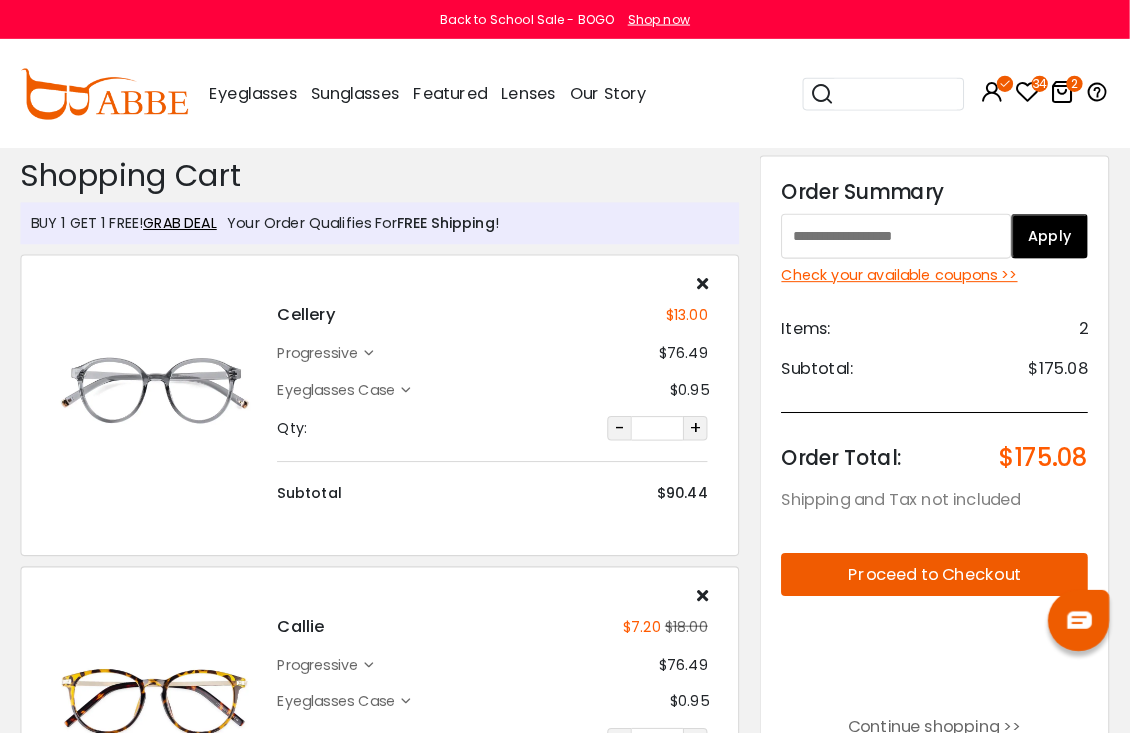 scroll, scrollTop: 5, scrollLeft: 0, axis: vertical 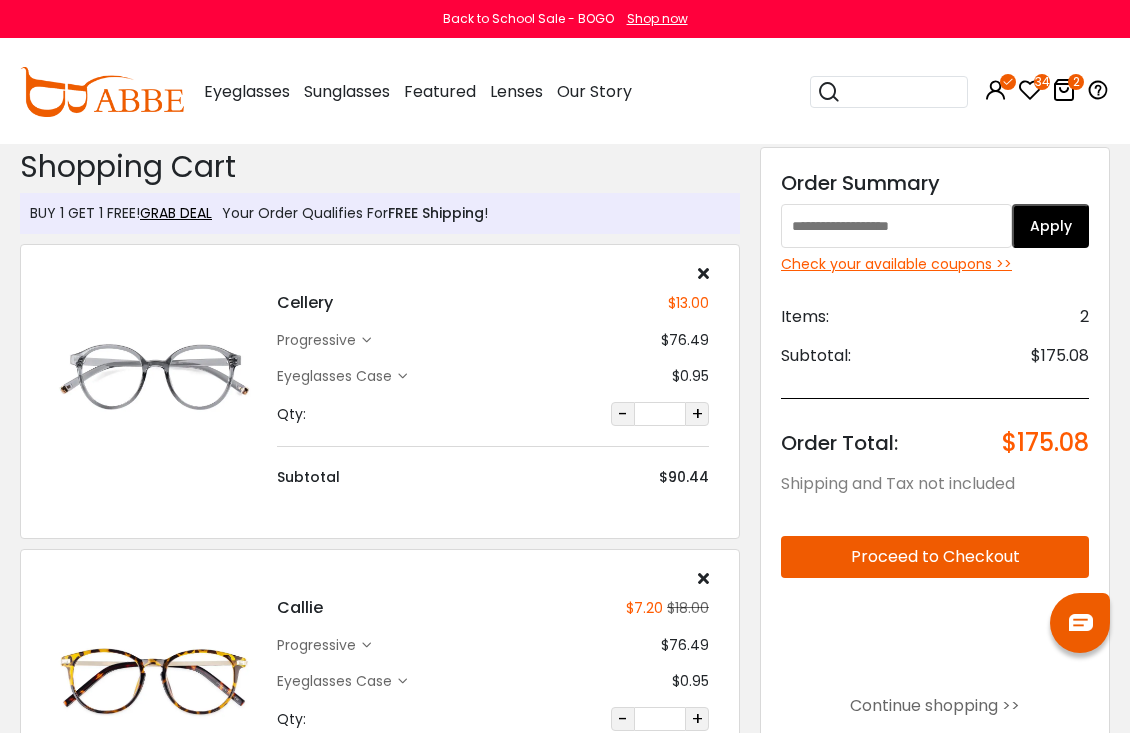 click on "Check your available coupons >>" at bounding box center (935, 264) 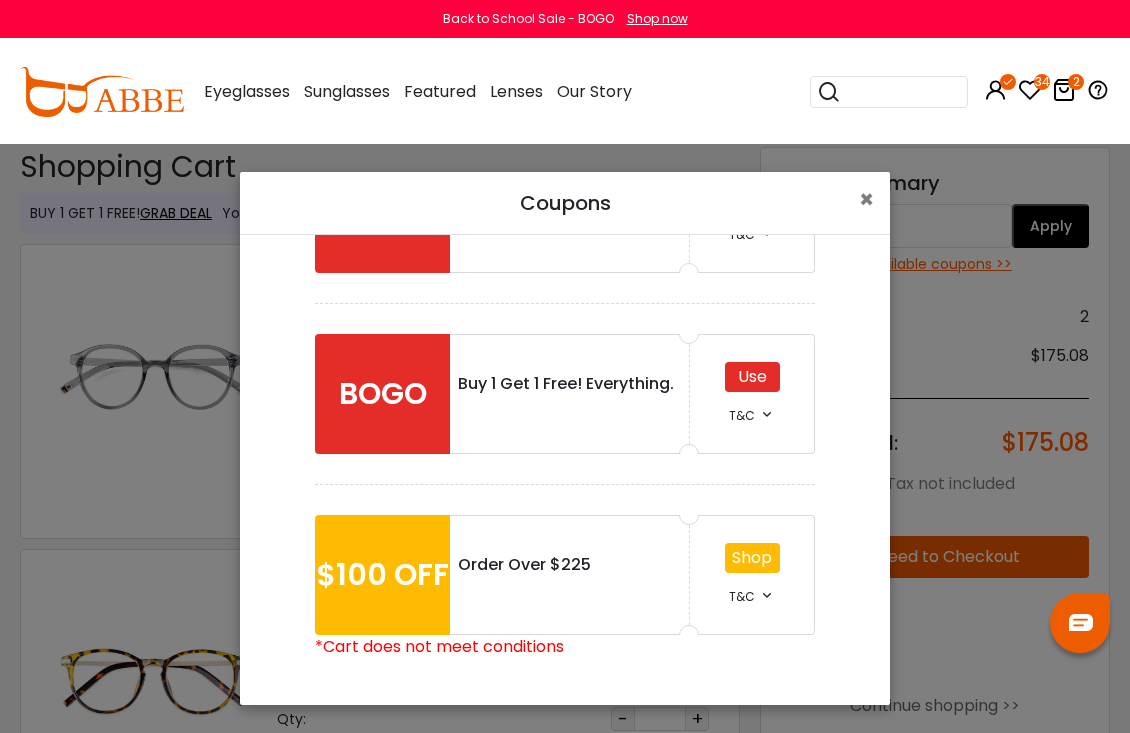 scroll, scrollTop: 490, scrollLeft: 0, axis: vertical 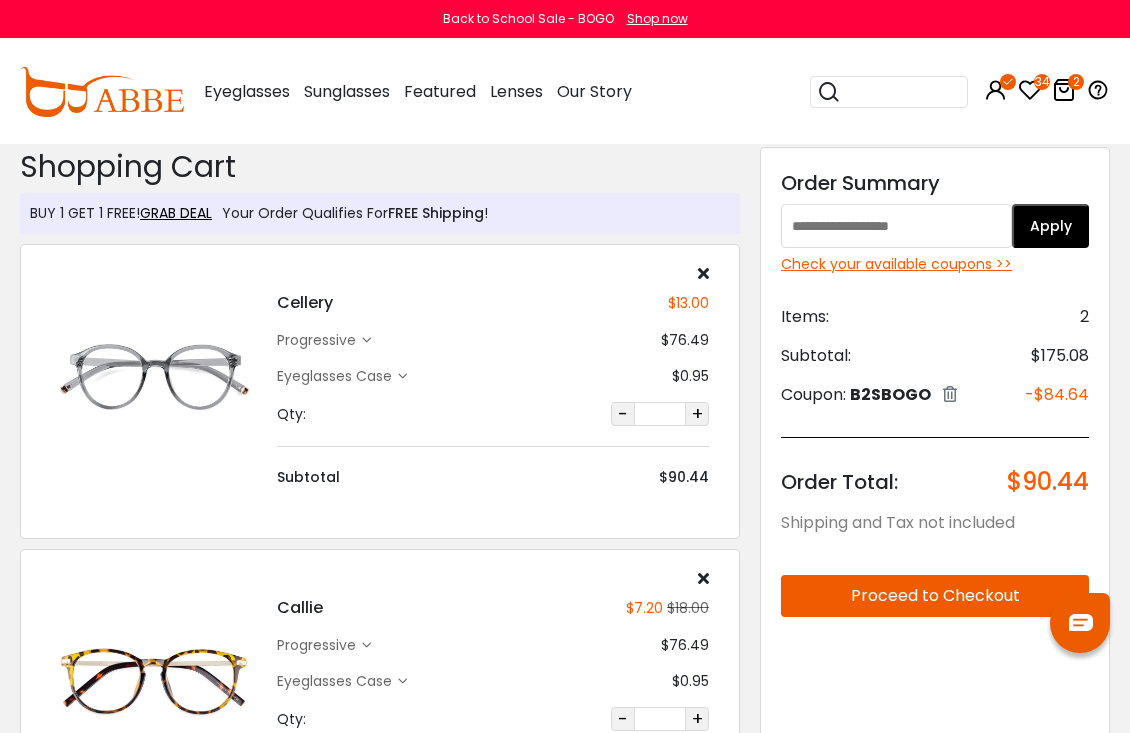click on "Check your available coupons >>" at bounding box center [935, 264] 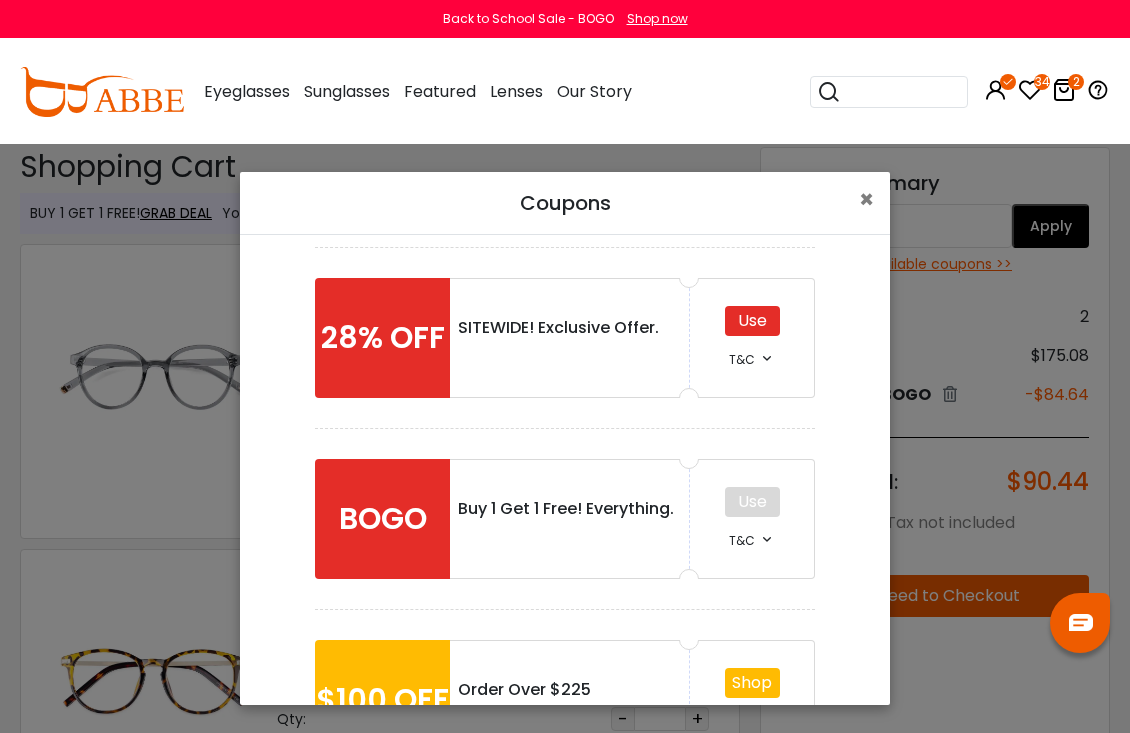scroll, scrollTop: 364, scrollLeft: 0, axis: vertical 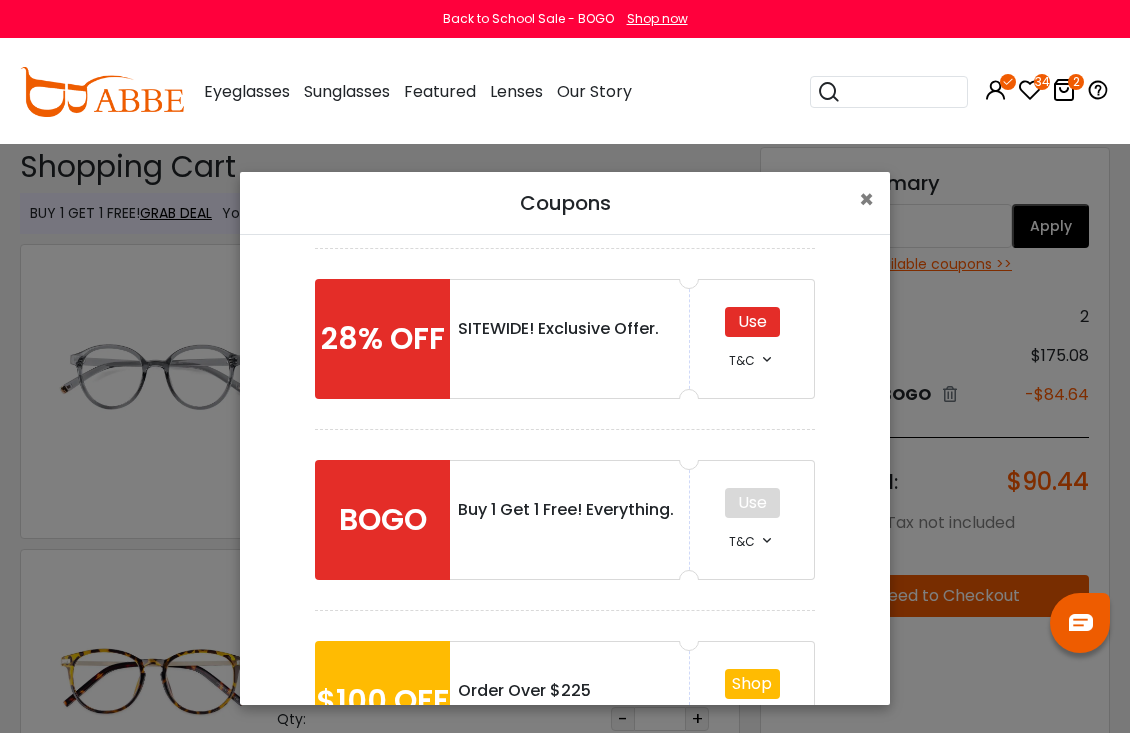 click on "Use" at bounding box center (752, 322) 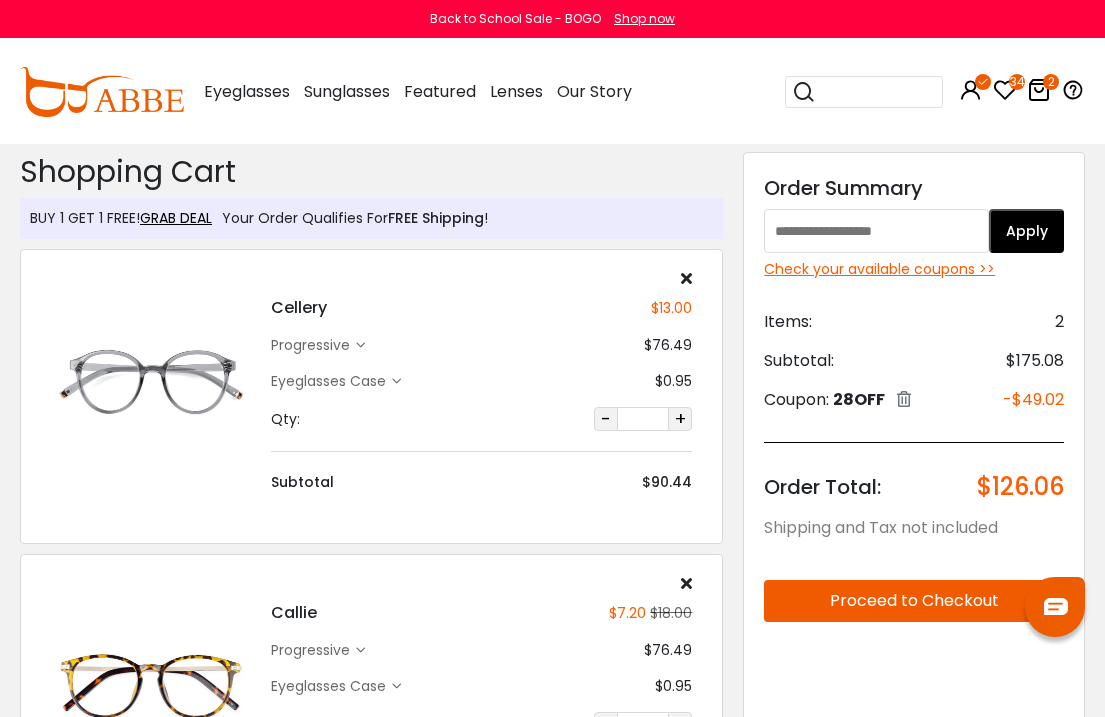 scroll, scrollTop: 3, scrollLeft: 0, axis: vertical 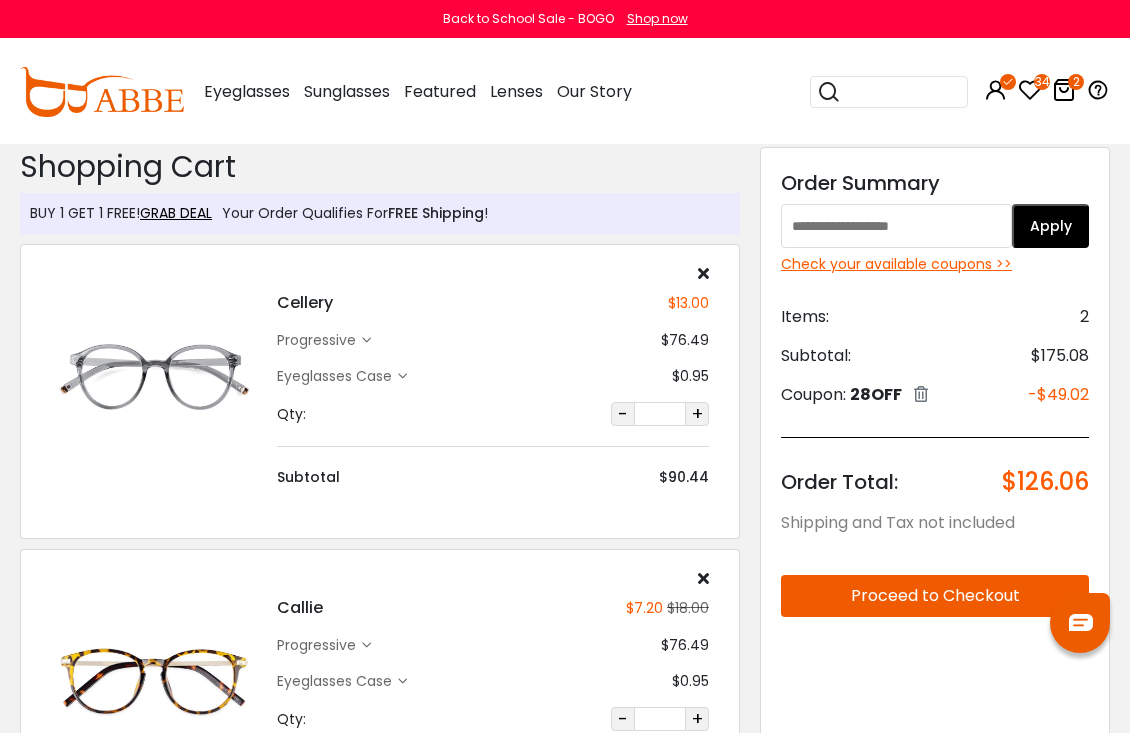 click on "Check your available coupons >>" at bounding box center (935, 264) 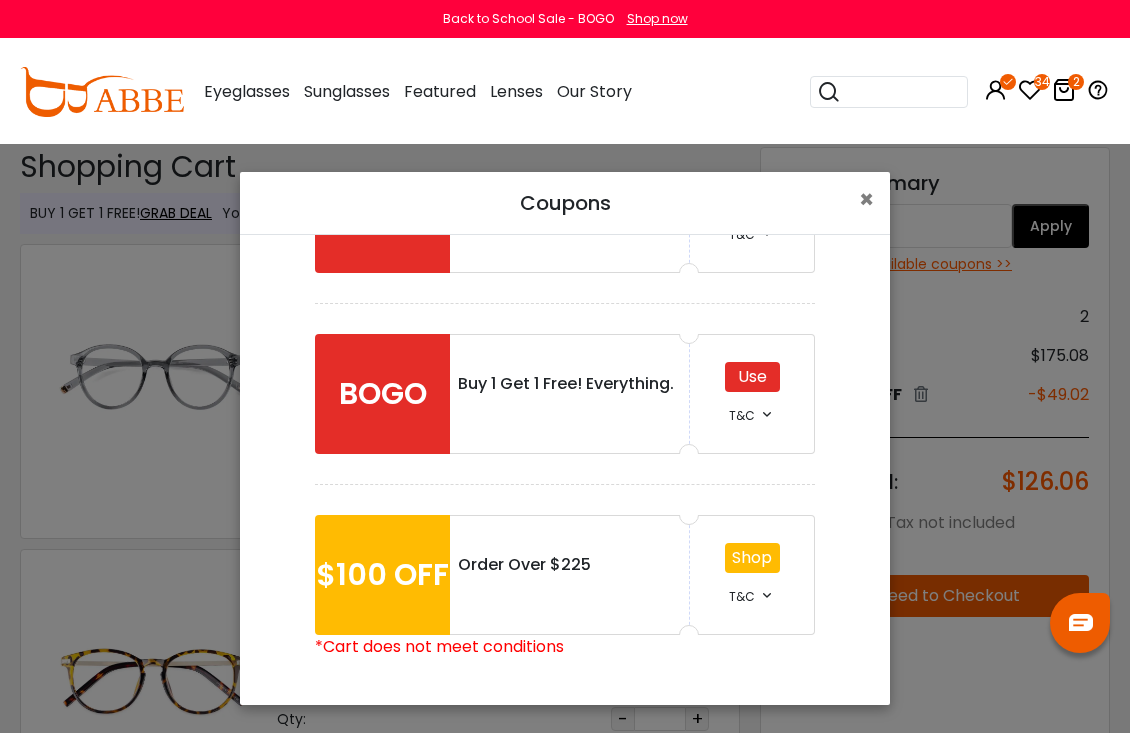 scroll, scrollTop: 490, scrollLeft: 0, axis: vertical 